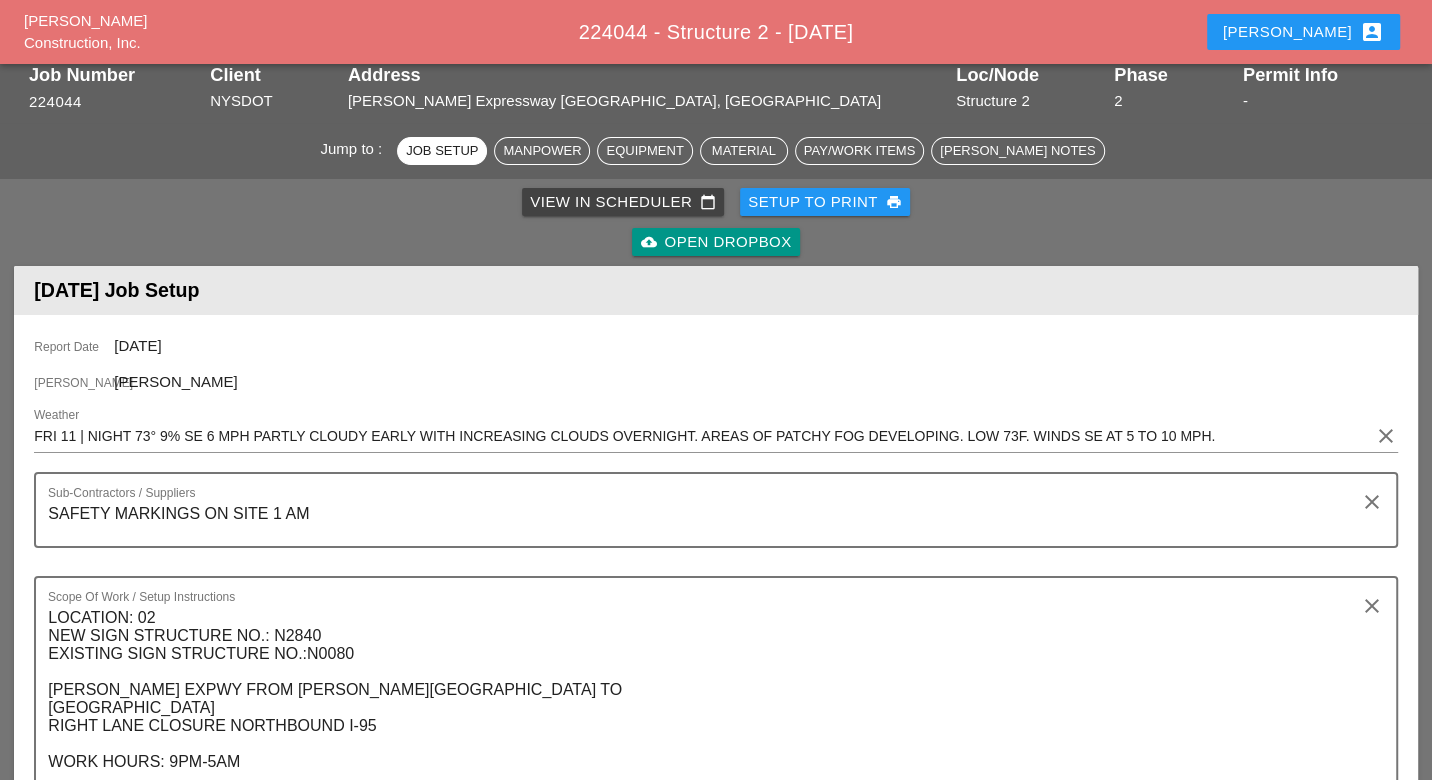 scroll, scrollTop: 0, scrollLeft: 0, axis: both 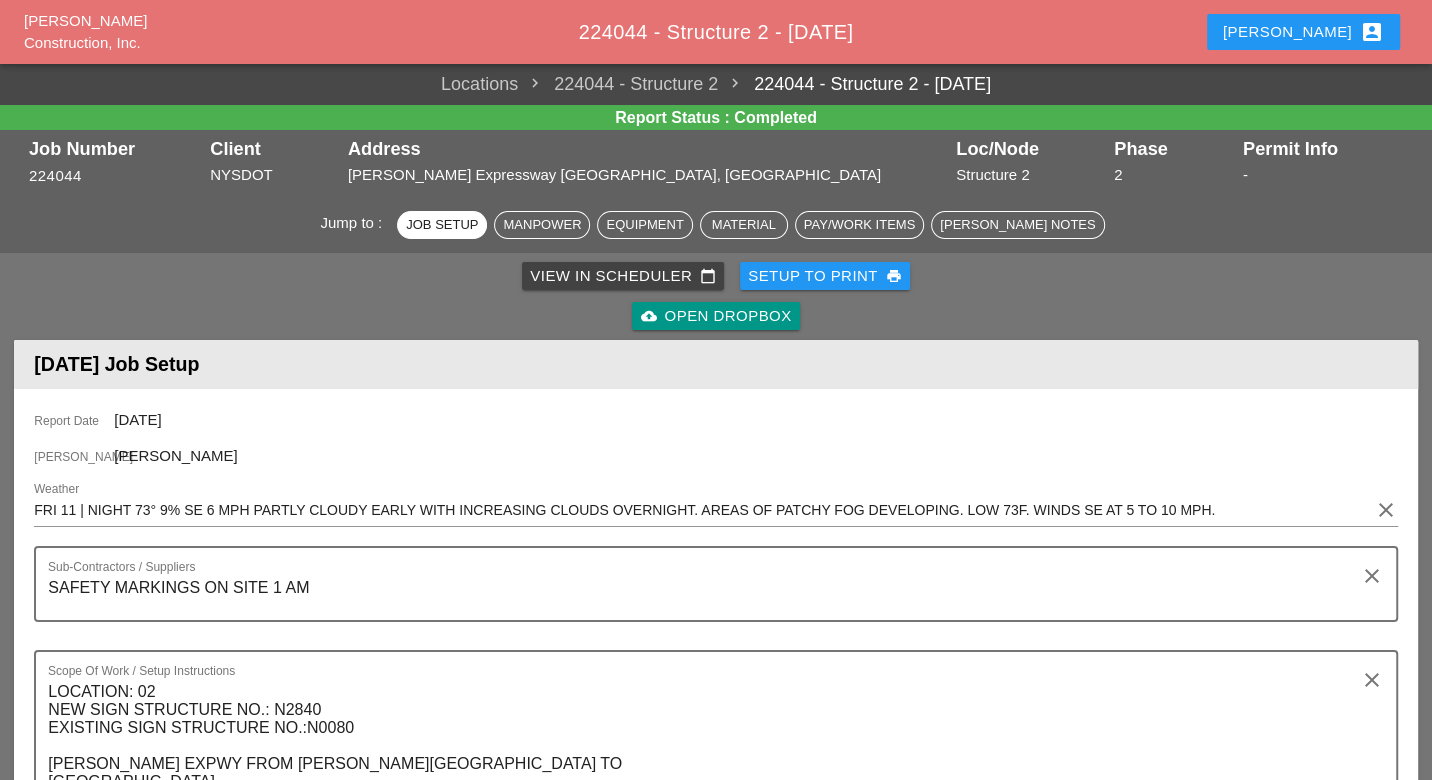 click on "View in Scheduler calendar_today" at bounding box center (623, 276) 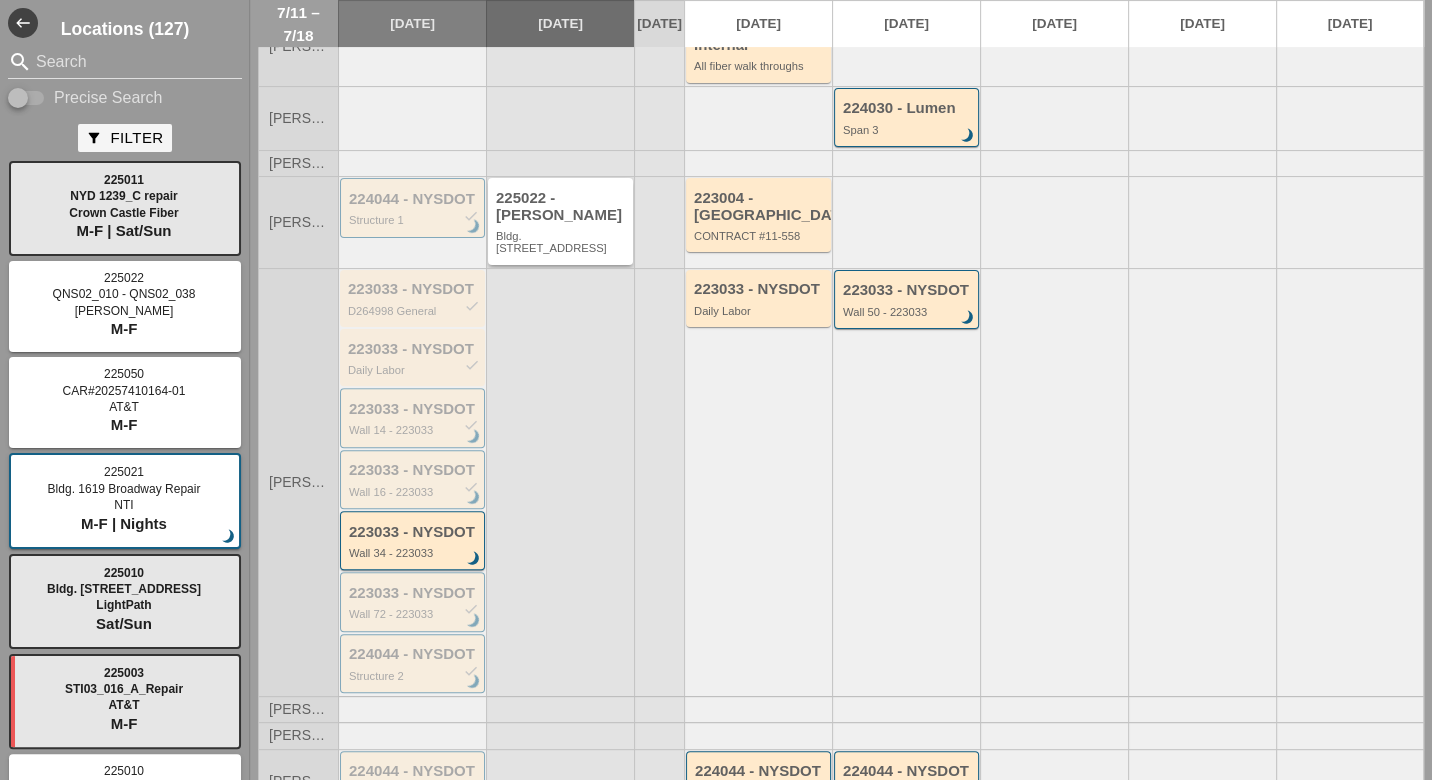 scroll, scrollTop: 444, scrollLeft: 0, axis: vertical 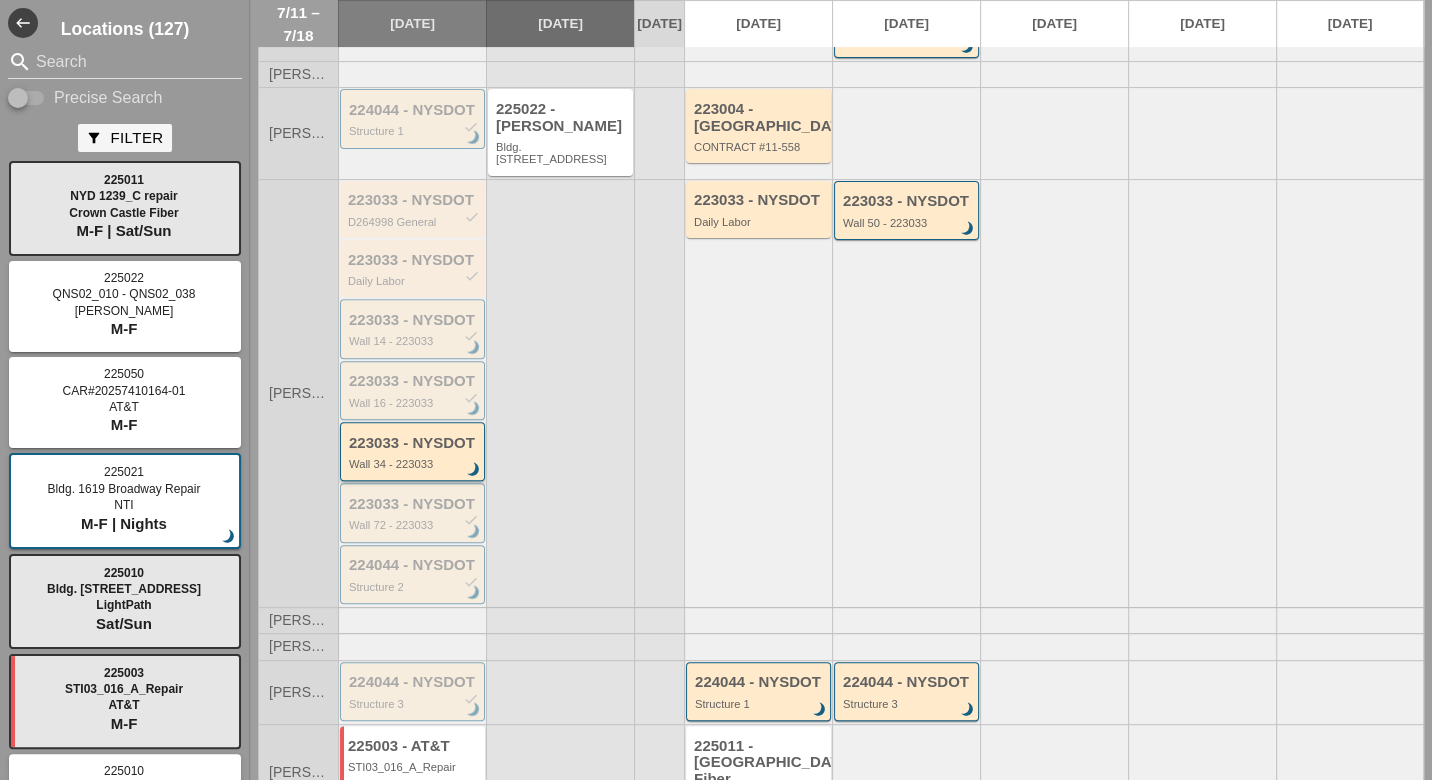click on "223033 - NYSDOT  Wall 34 - 223033 brightness_3" at bounding box center (414, 453) 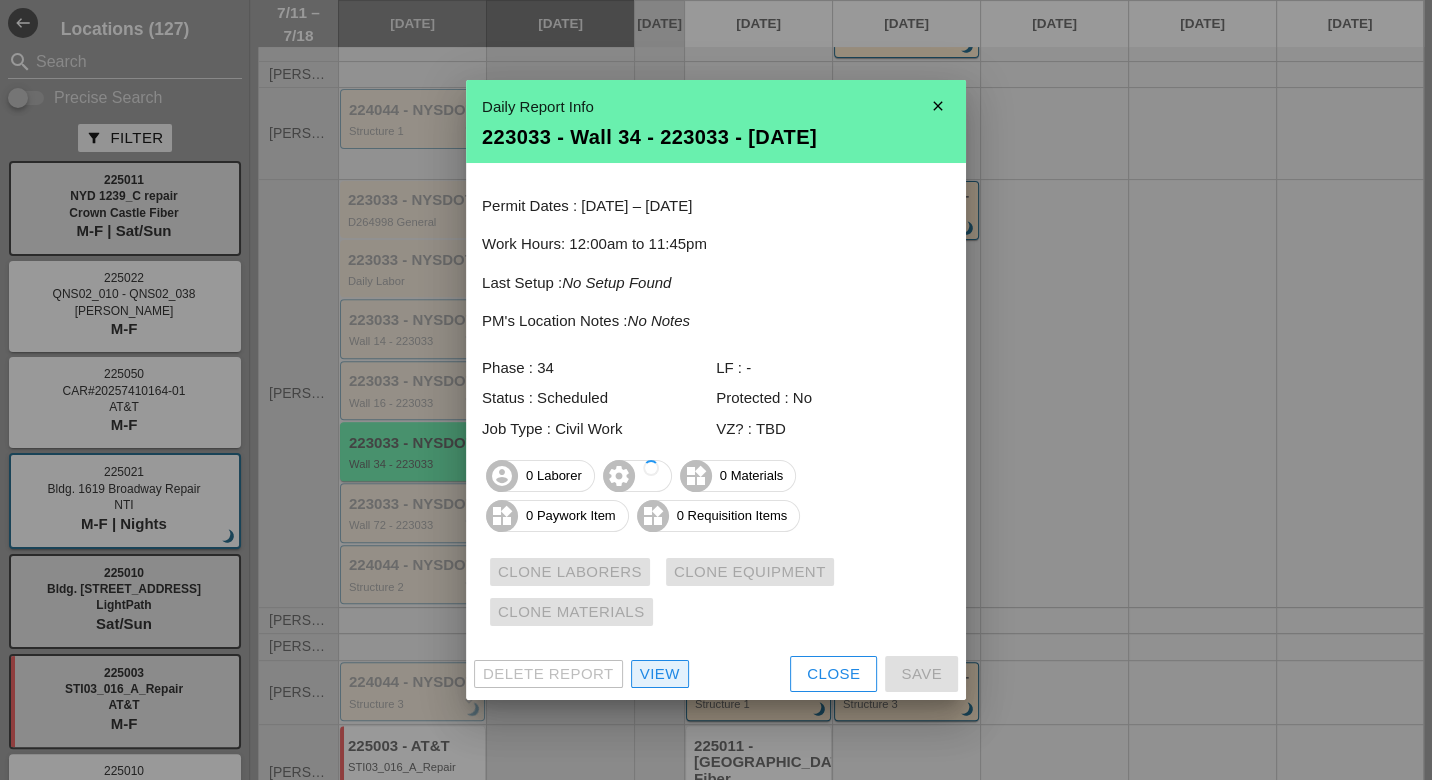 click on "View" at bounding box center [660, 674] 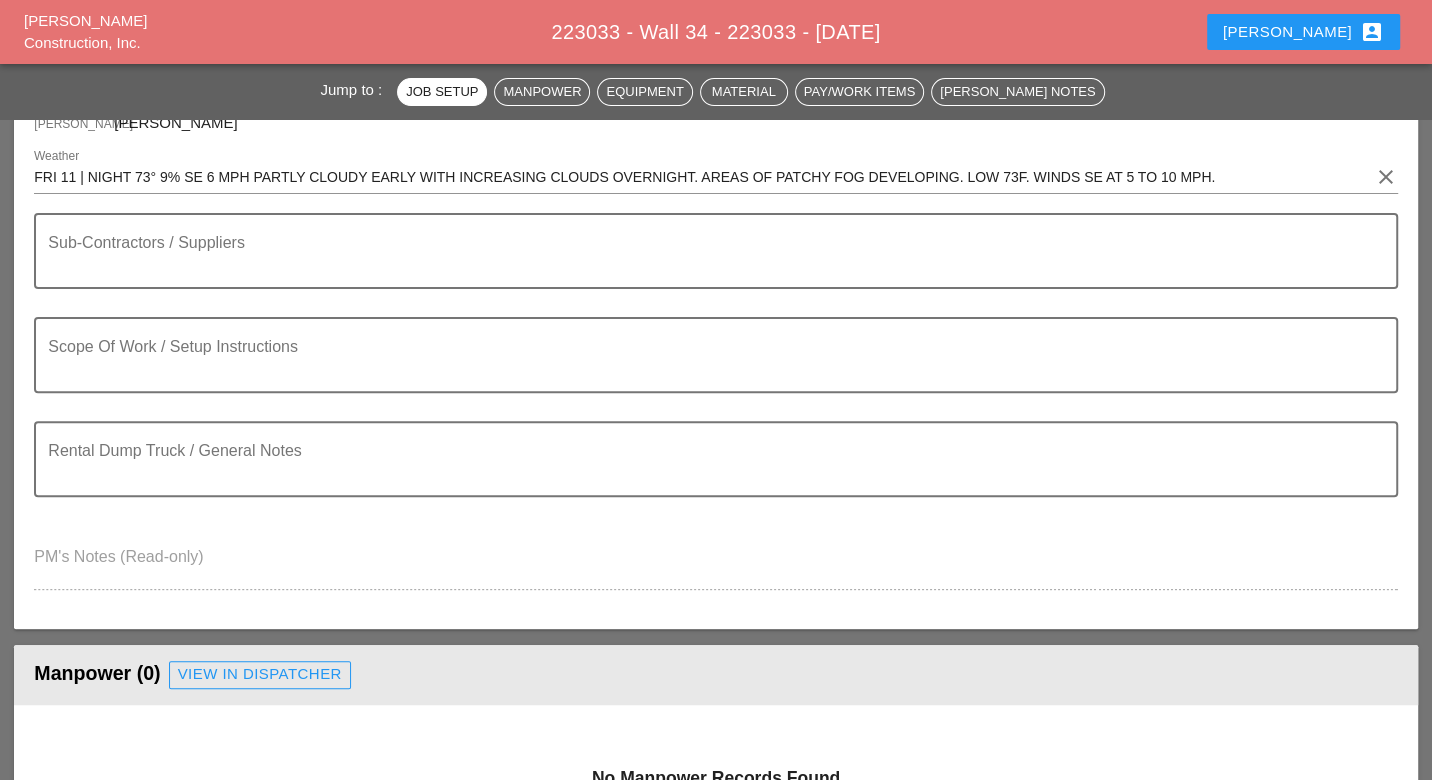 scroll, scrollTop: 0, scrollLeft: 0, axis: both 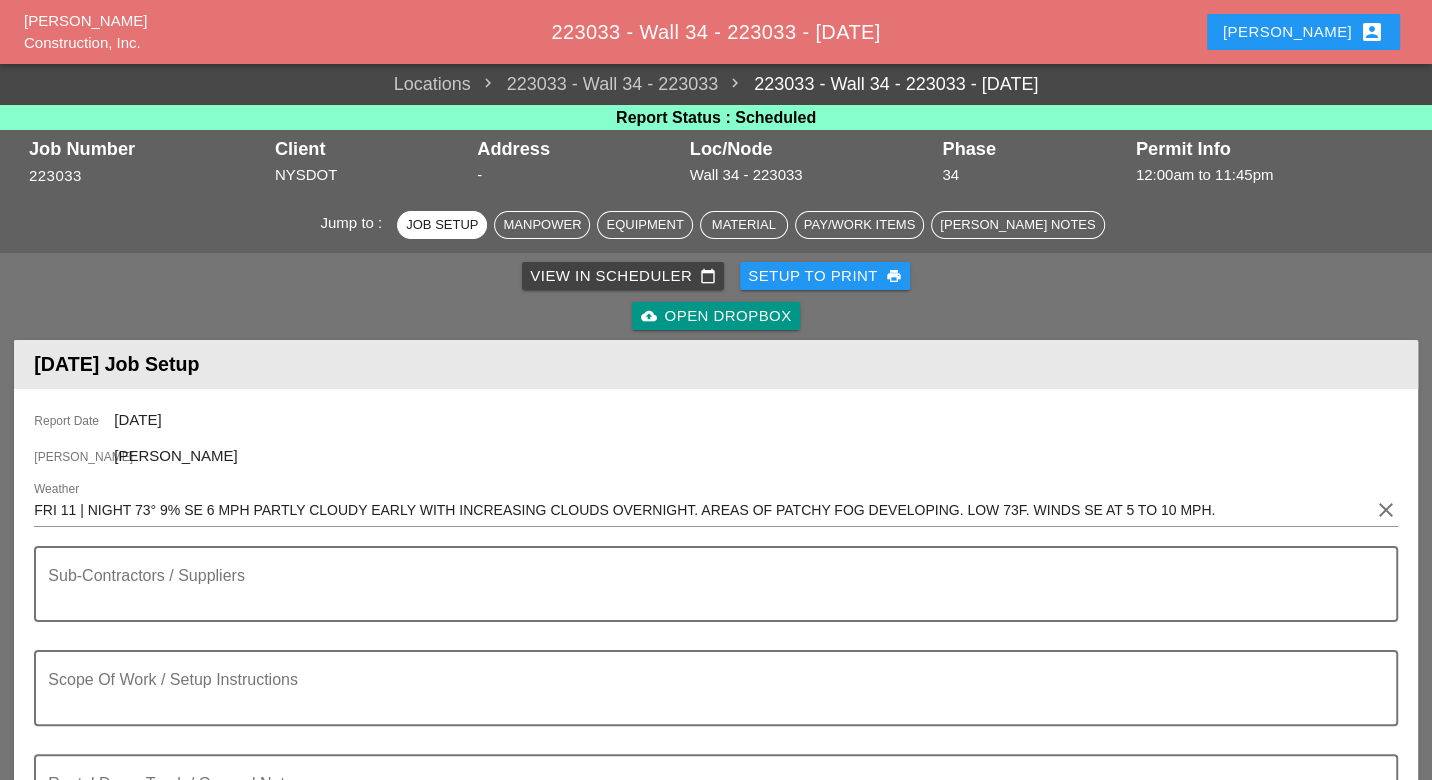 click on "Pay/Work Items" at bounding box center [859, 225] 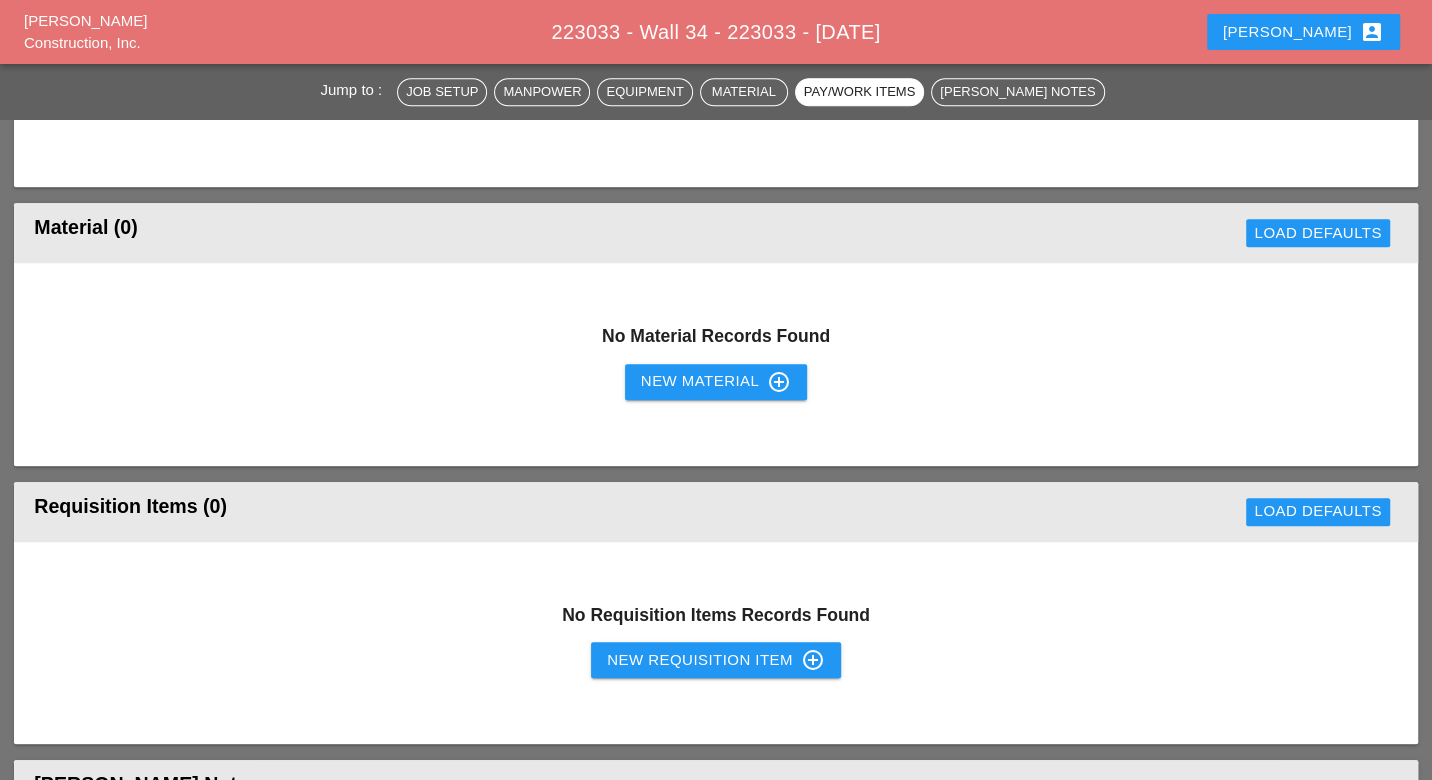 scroll, scrollTop: 1392, scrollLeft: 0, axis: vertical 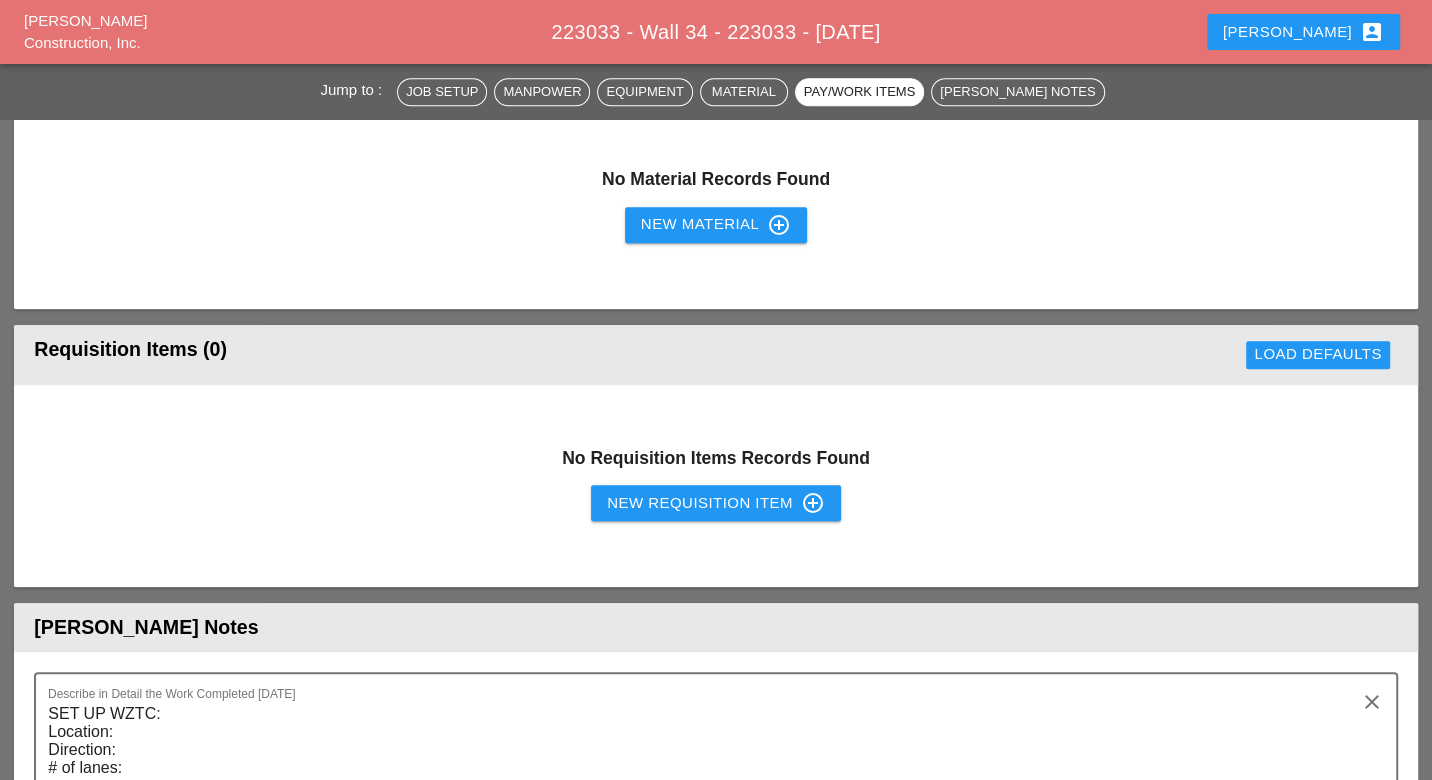 click on "New Requisition Item control_point" at bounding box center [716, 503] 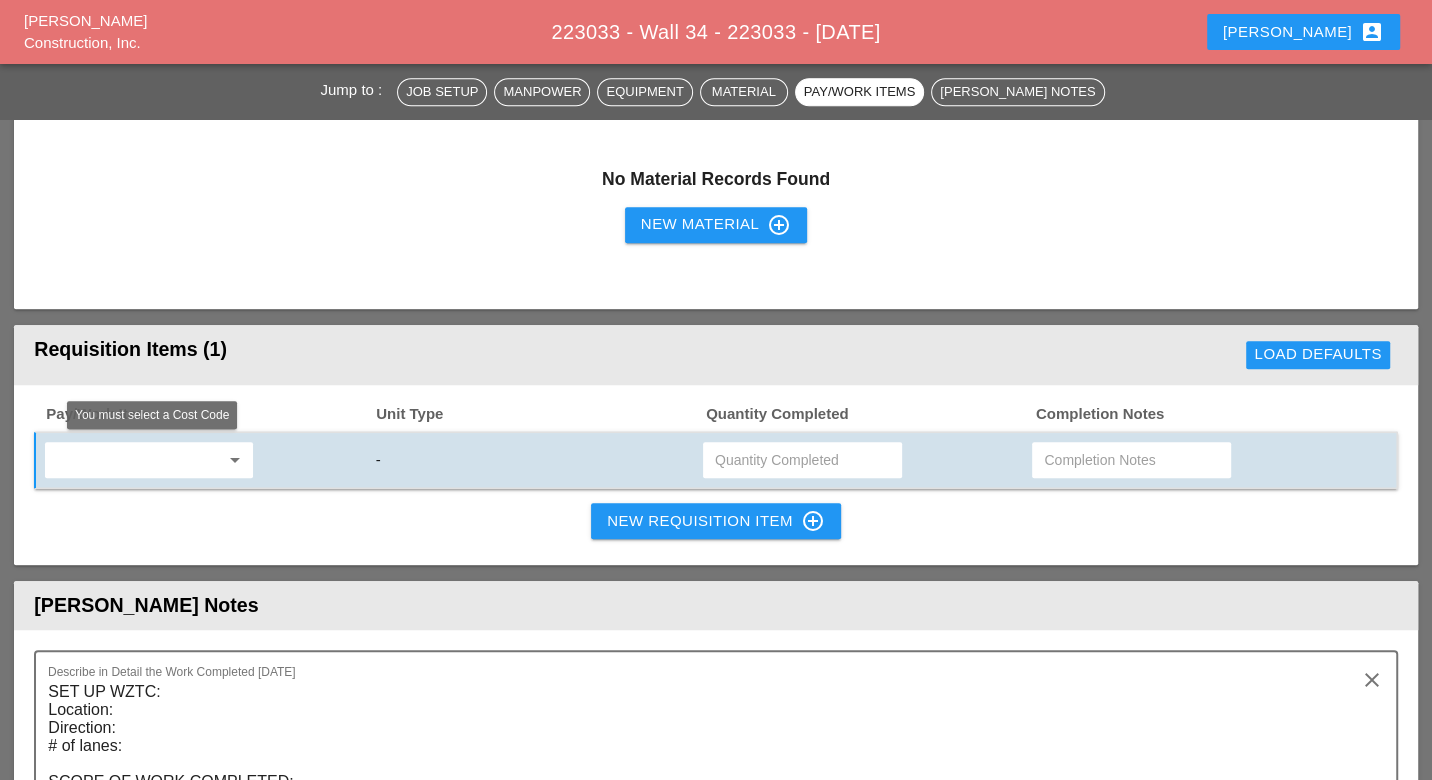 click at bounding box center (135, 460) 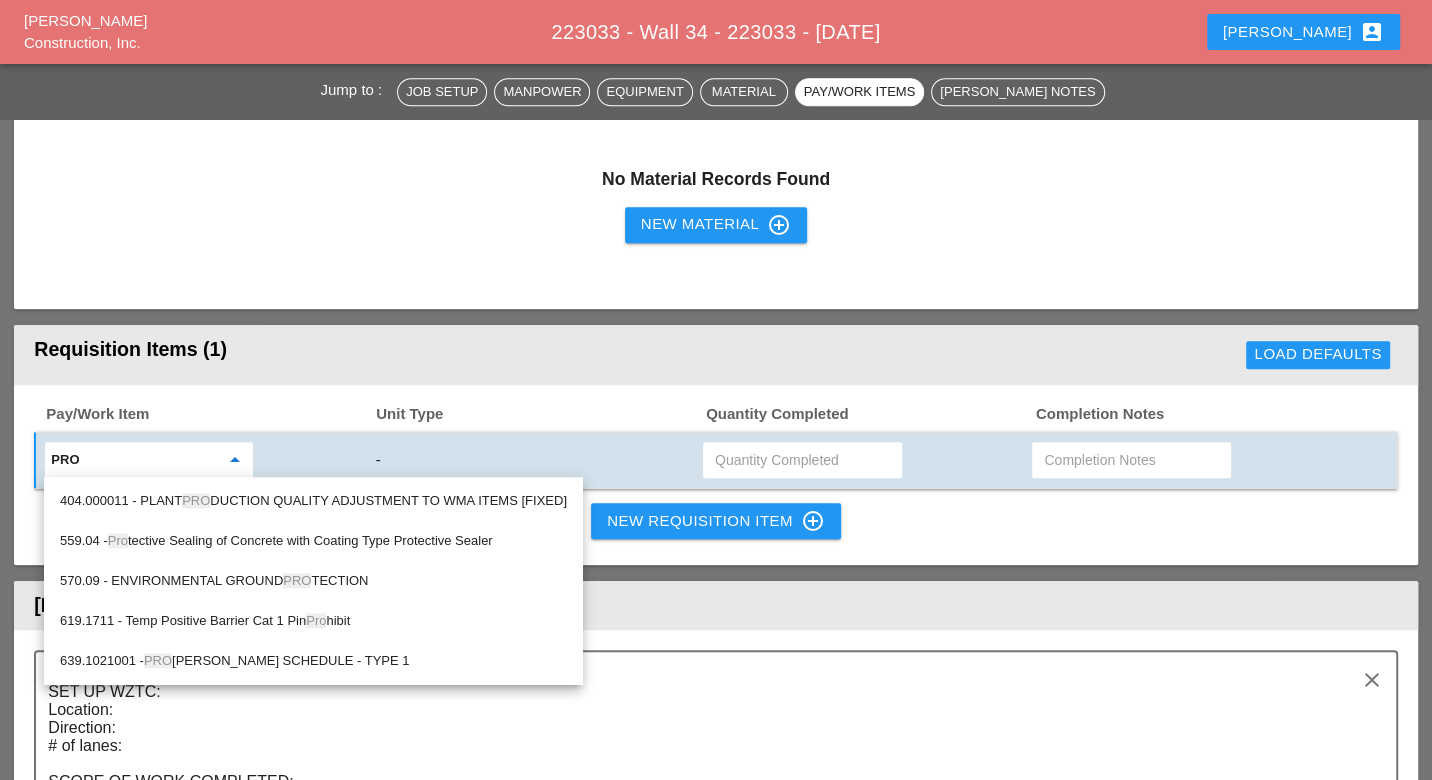 click on "559.04 -  Pro tective Sealing of Concrete with Coating Type Protective Sealer" at bounding box center (313, 541) 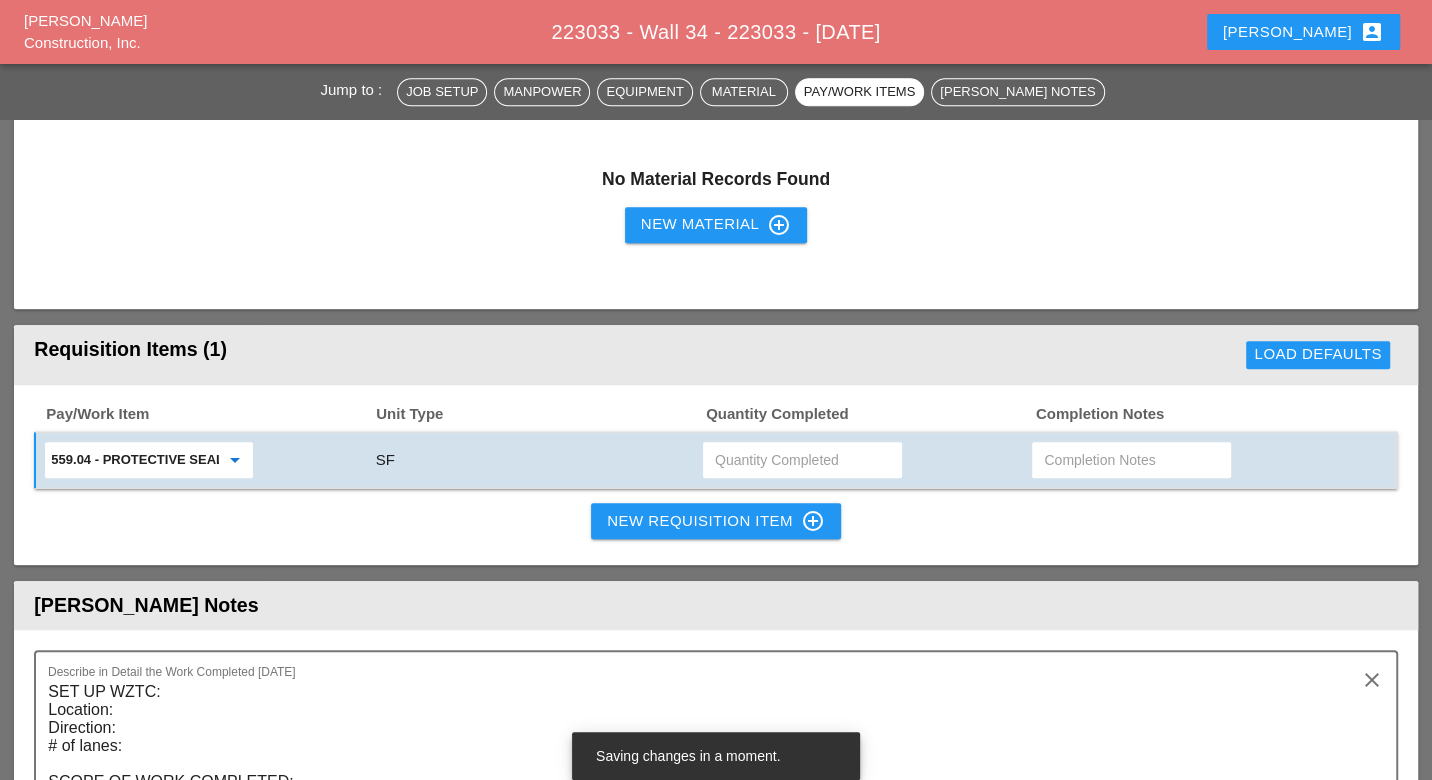 type on "559.04 - Protective Sealing of Concrete with Coating Type Protective Sealer" 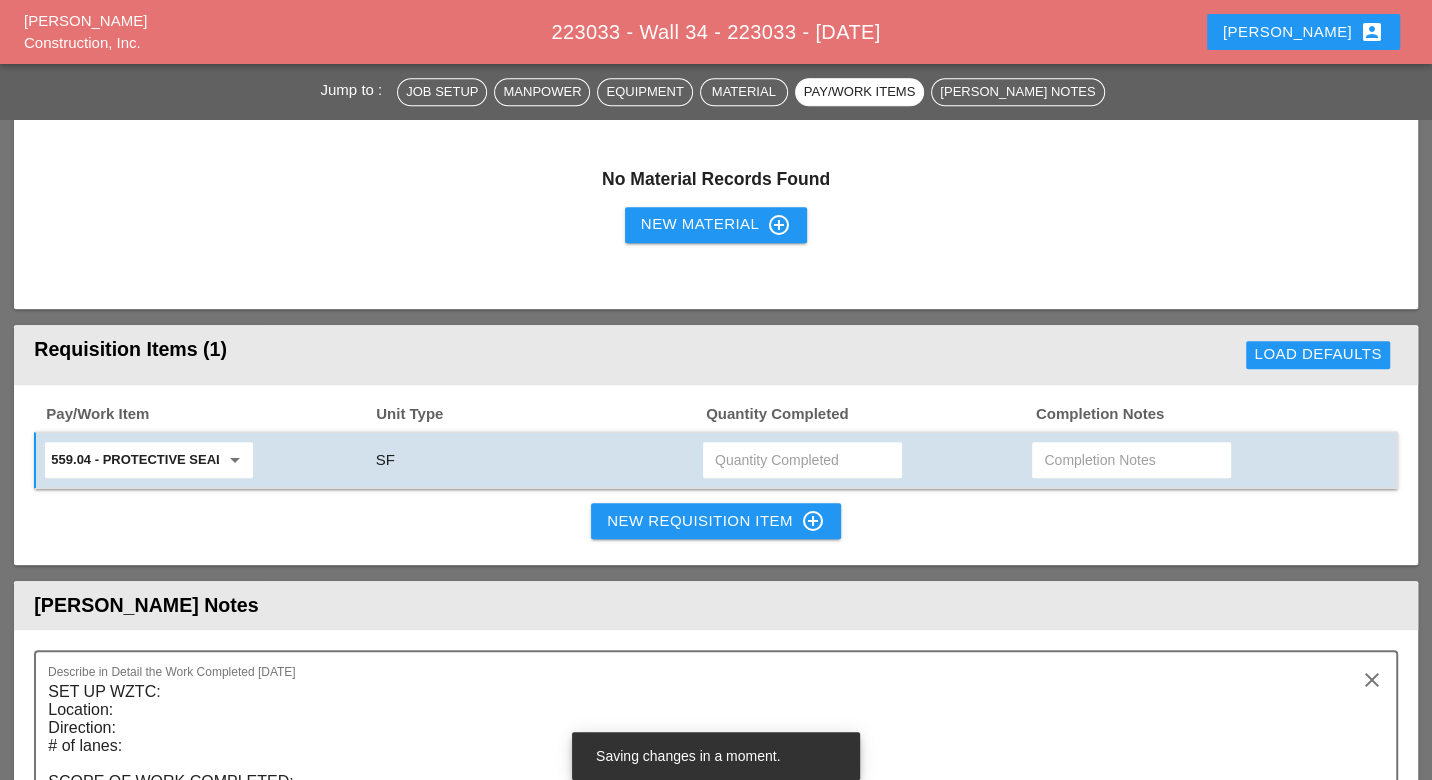 click at bounding box center (1131, 460) 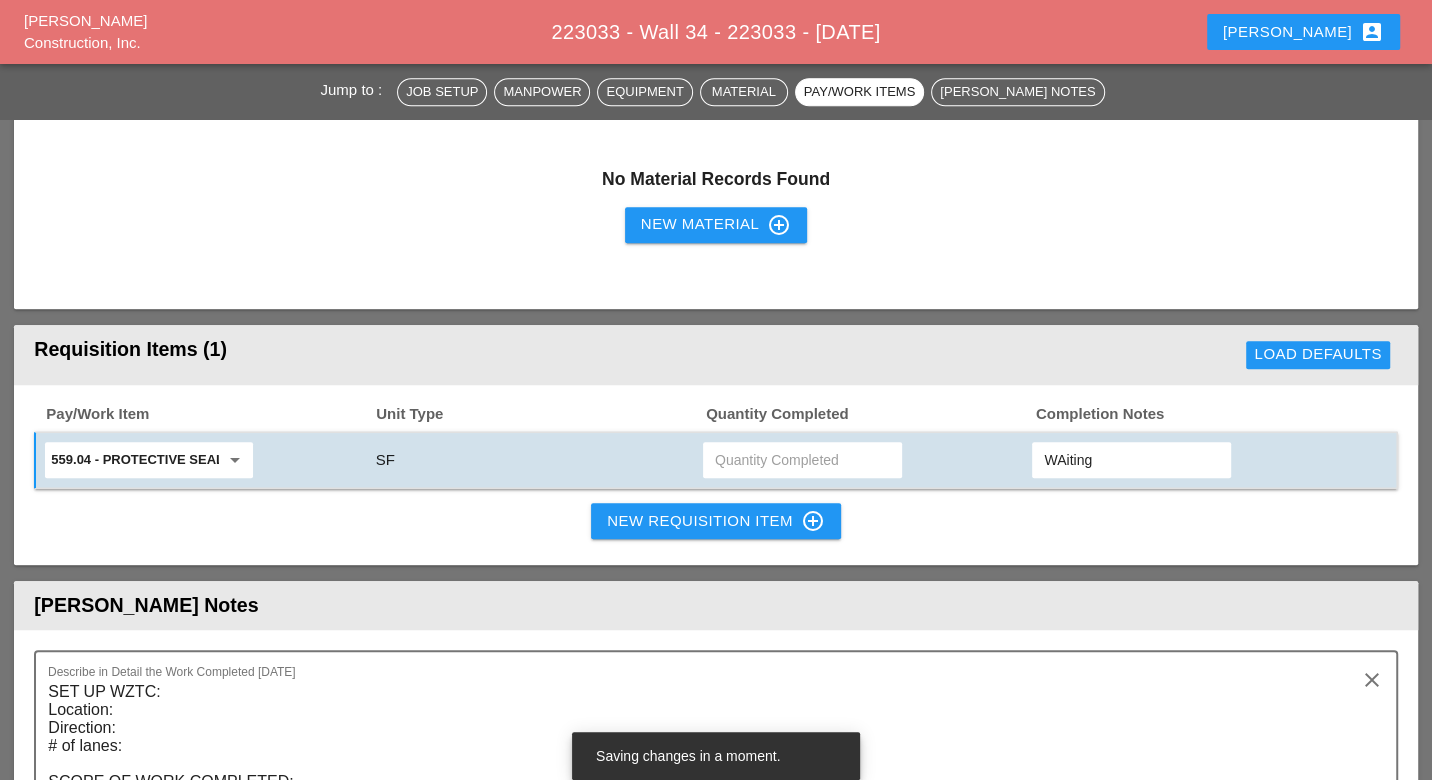 click on "WAiting" at bounding box center (1131, 460) 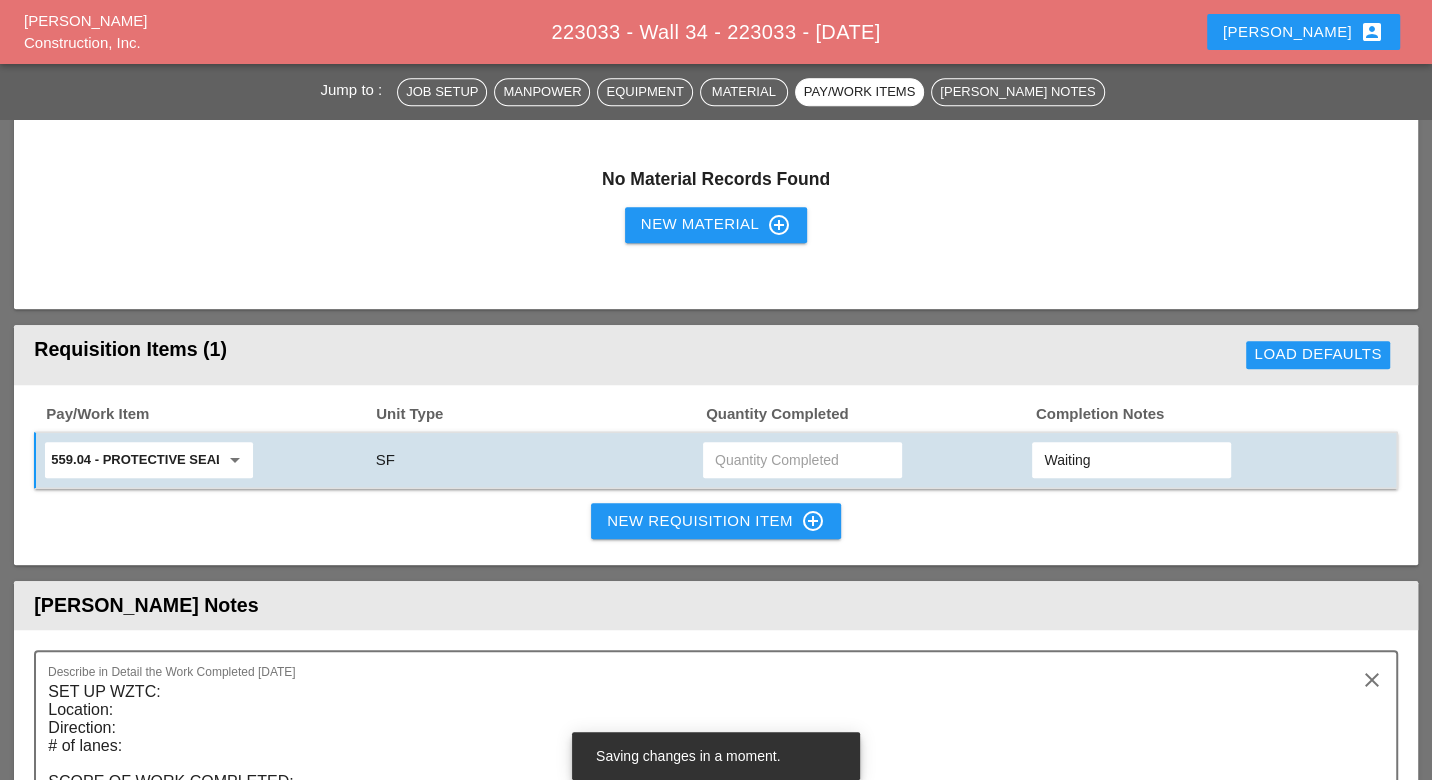 type on "Waiting" 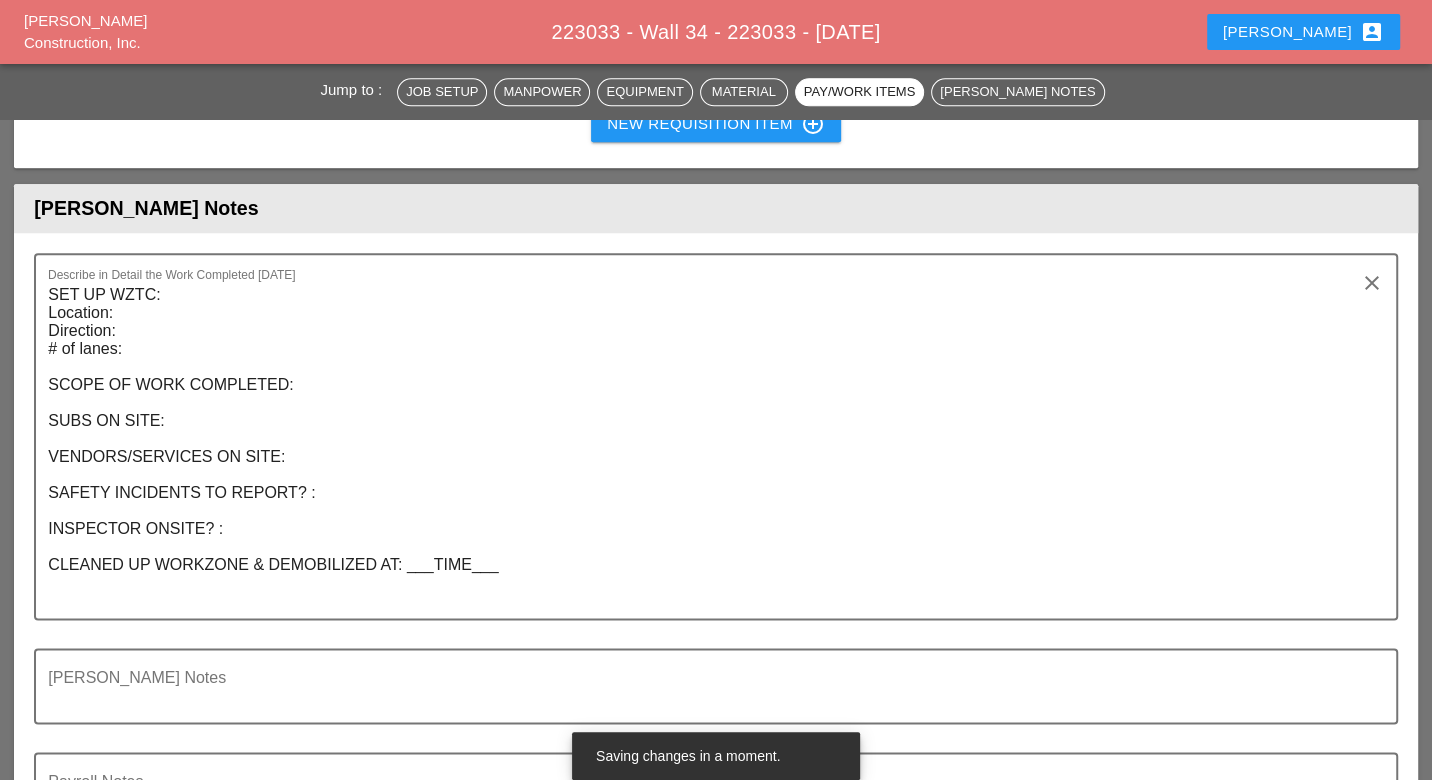 scroll, scrollTop: 1837, scrollLeft: 0, axis: vertical 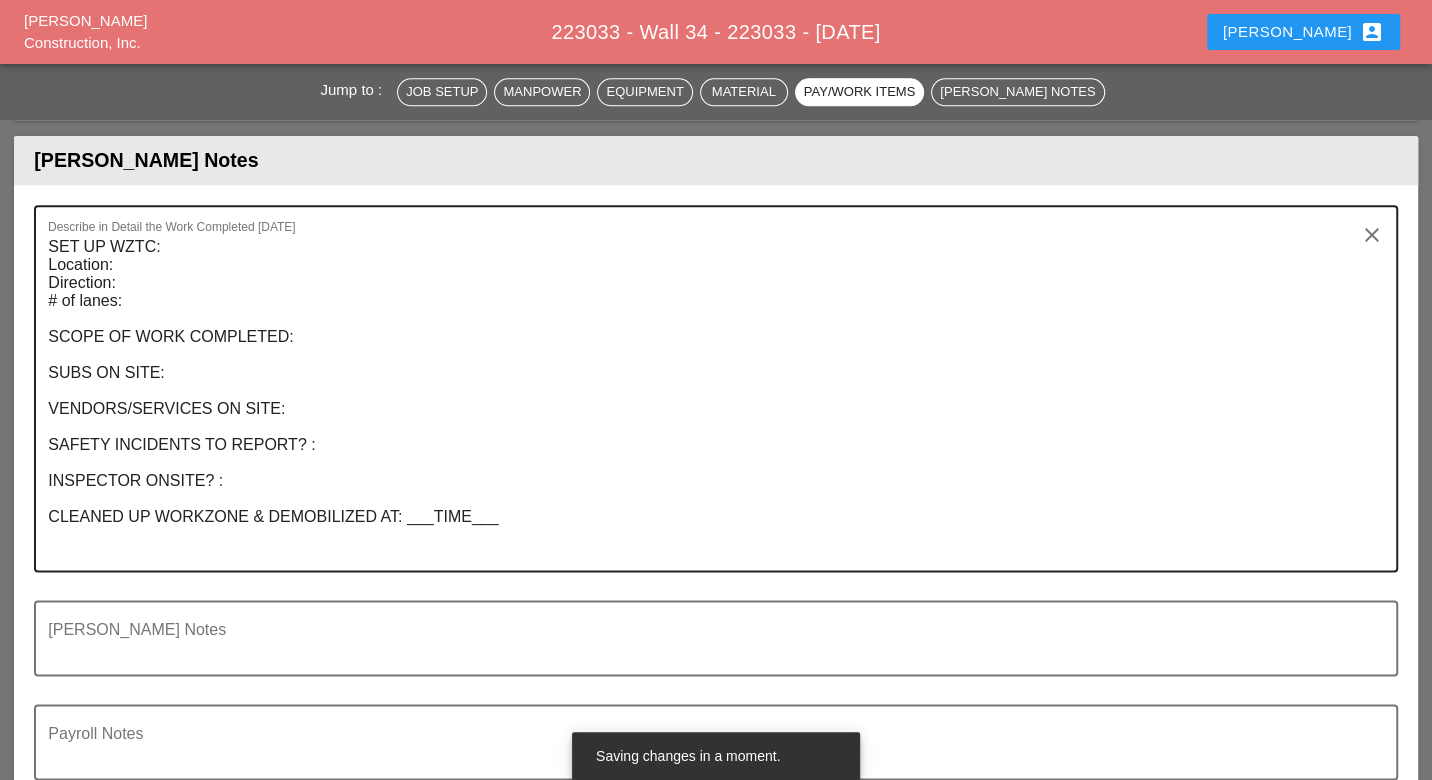click on "SET UP WZTC:
Location:
Direction:
# of lanes:
SCOPE OF WORK COMPLETED:
SUBS ON SITE:
VENDORS/SERVICES ON SITE:
SAFETY INCIDENTS TO REPORT? :
INSPECTOR ONSITE? :
CLEANED UP WORKZONE & DEMOBILIZED AT: ___TIME___" at bounding box center [707, 400] 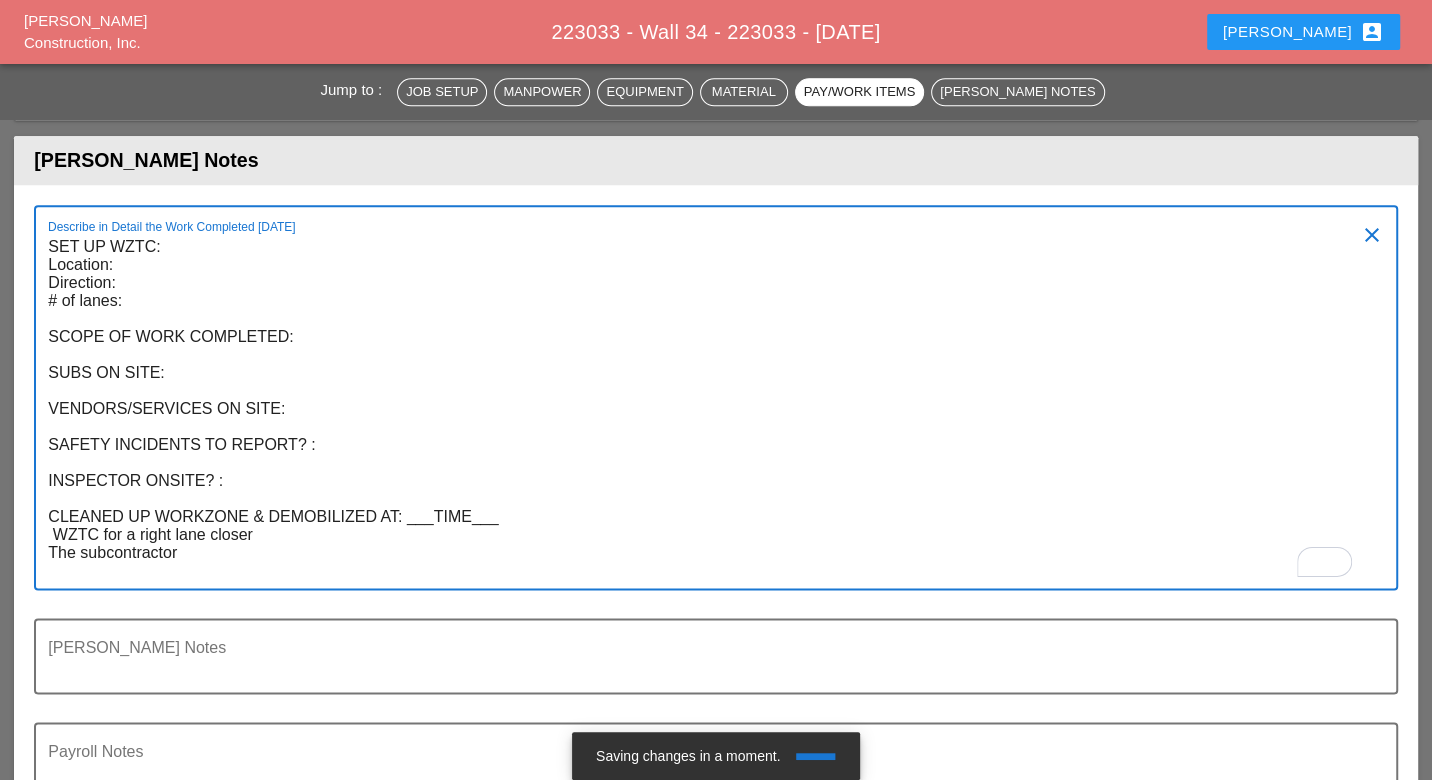 click on "SET UP WZTC:
Location:
Direction:
# of lanes:
SCOPE OF WORK COMPLETED:
SUBS ON SITE:
VENDORS/SERVICES ON SITE:
SAFETY INCIDENTS TO REPORT? :
INSPECTOR ONSITE? :
CLEANED UP WORKZONE & DEMOBILIZED AT: ___TIME___
WZTC for a right lane closer
The subcontractor" at bounding box center (707, 409) 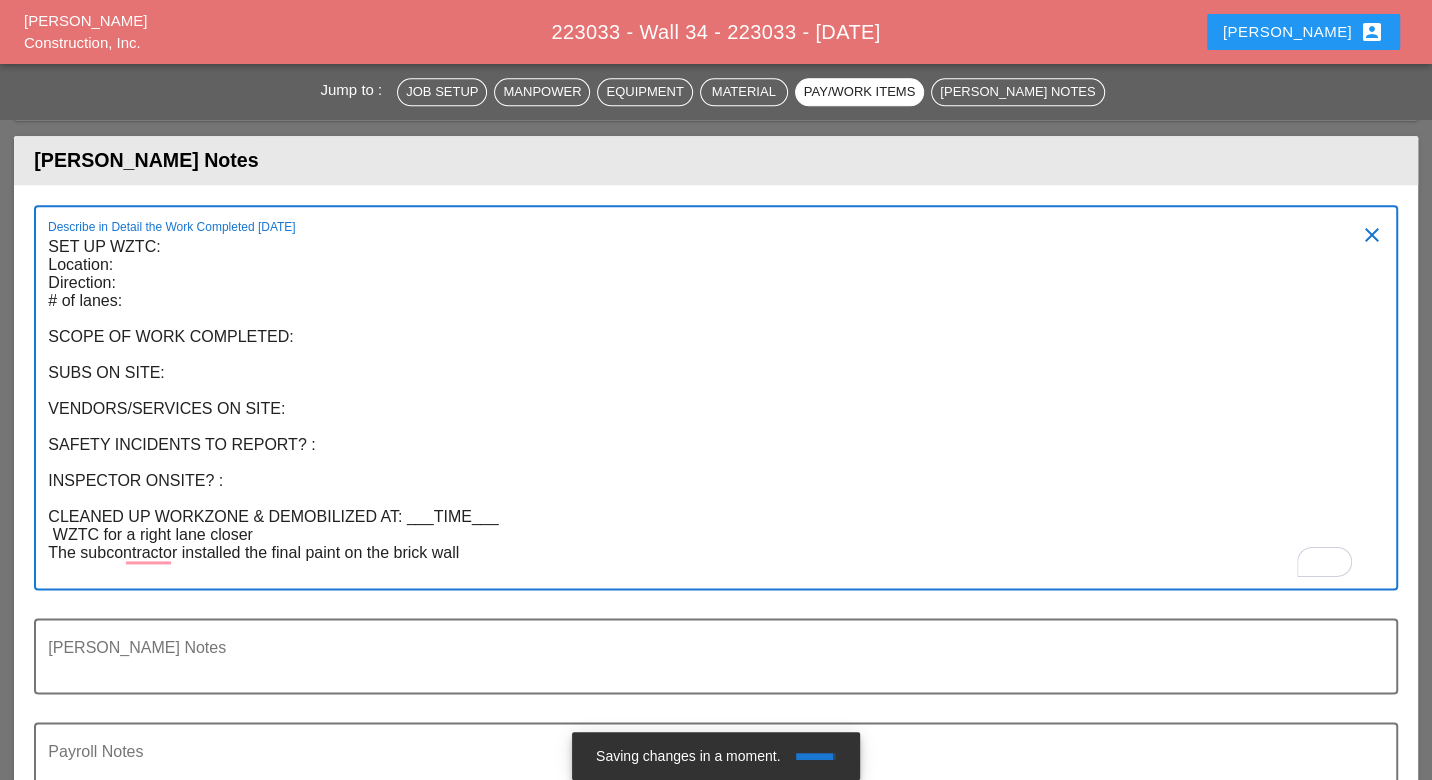 click on "SET UP WZTC:
Location:
Direction:
# of lanes:
SCOPE OF WORK COMPLETED:
SUBS ON SITE:
VENDORS/SERVICES ON SITE:
SAFETY INCIDENTS TO REPORT? :
INSPECTOR ONSITE? :
CLEANED UP WORKZONE & DEMOBILIZED AT: ___TIME___
WZTC for a right lane closer
The subcontractor installed the final paint on the brick wall" at bounding box center [707, 409] 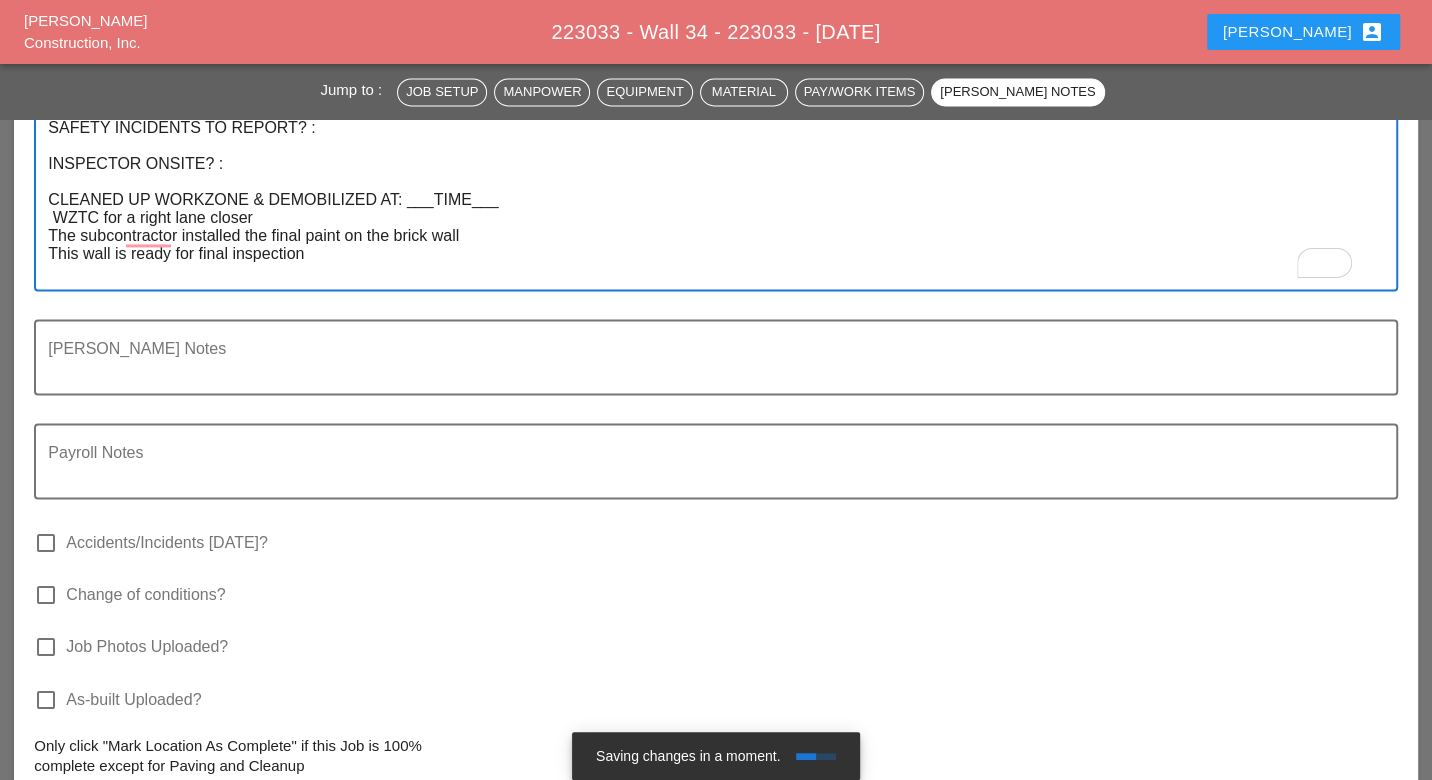 scroll, scrollTop: 2392, scrollLeft: 0, axis: vertical 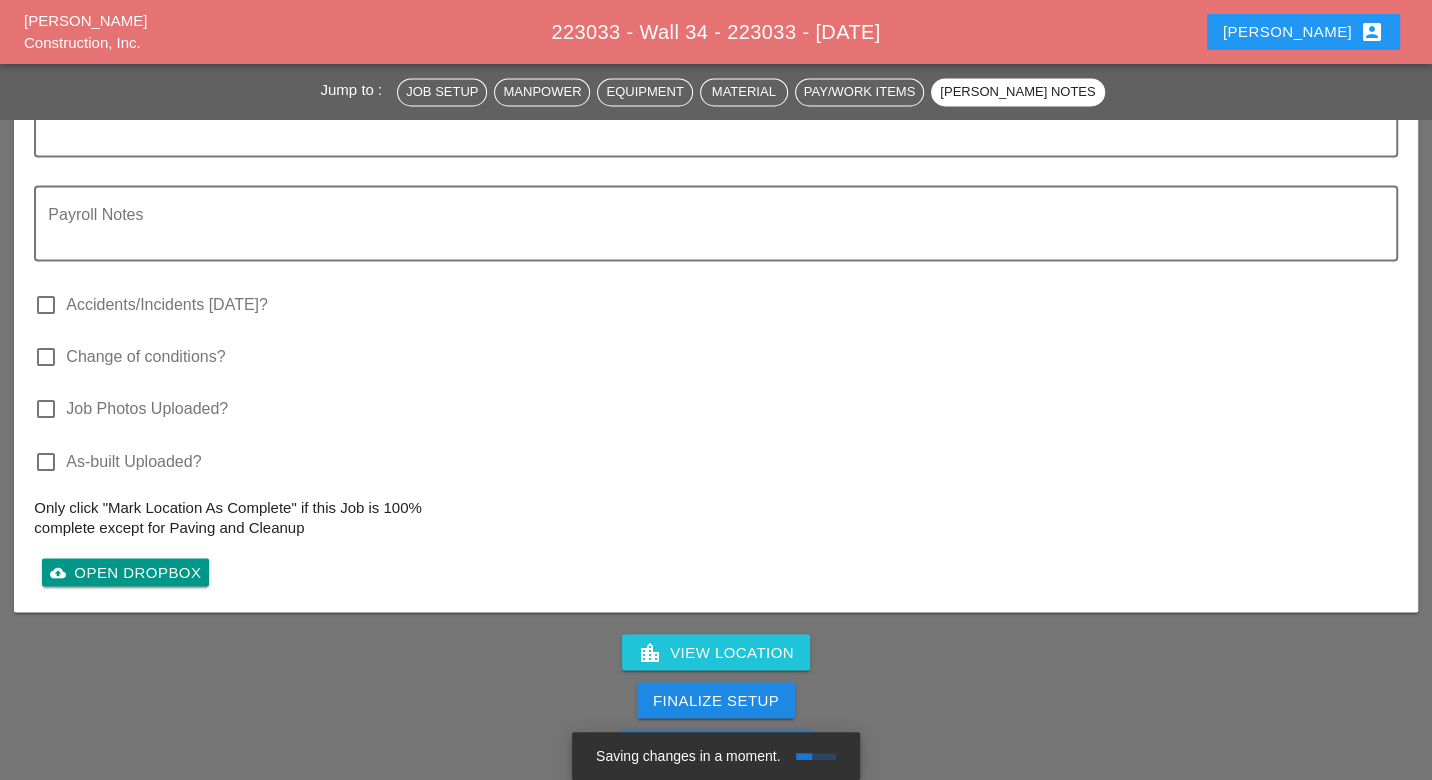 type on "SET UP WZTC:
Location:
Direction:
# of lanes:
SCOPE OF WORK COMPLETED:
SUBS ON SITE:
VENDORS/SERVICES ON SITE:
SAFETY INCIDENTS TO REPORT? :
INSPECTOR ONSITE? :
CLEANED UP WORKZONE & DEMOBILIZED AT: ___TIME___
WZTC for a right lane closer
The subcontractor installed the final paint on the brick wall
This wall is ready for final inspection" 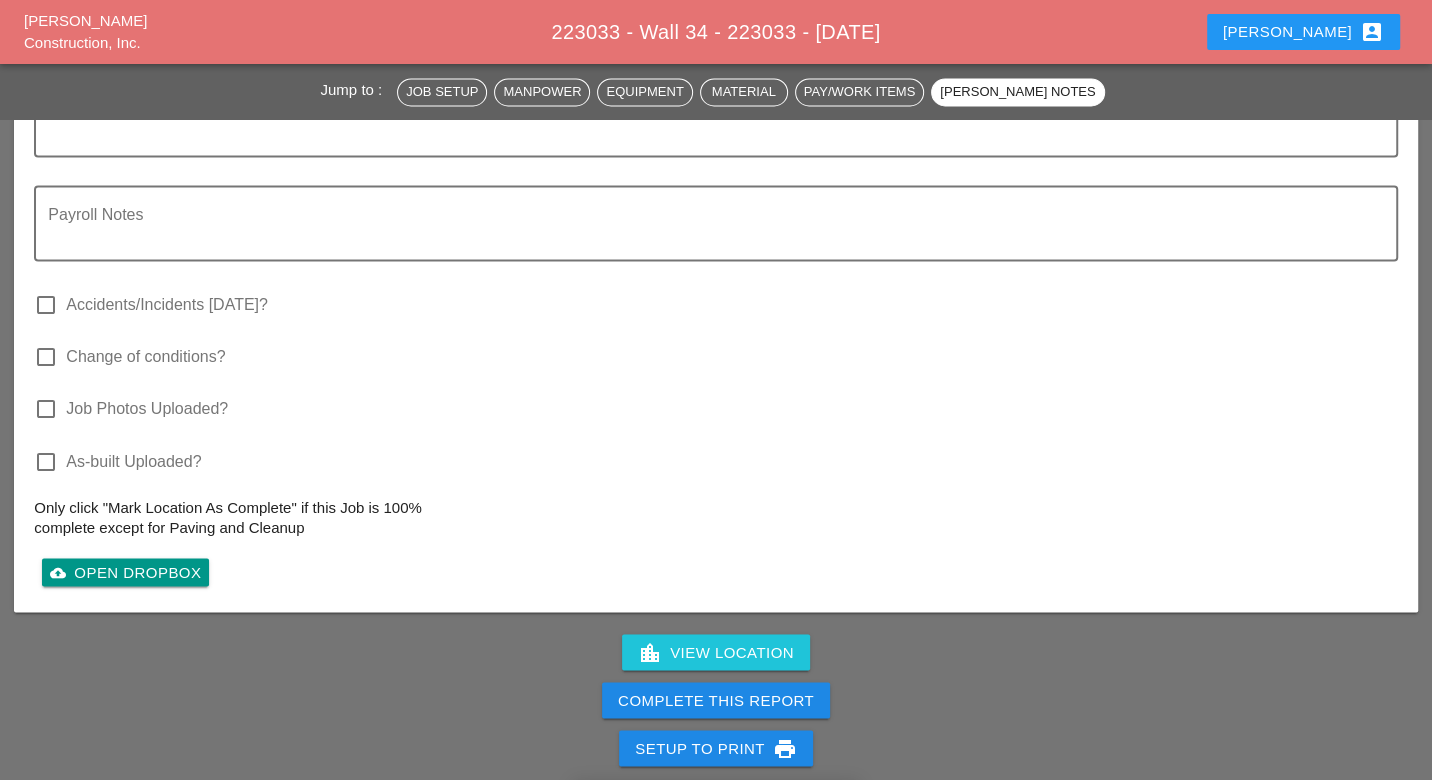 click on "Complete This Report" at bounding box center [716, 700] 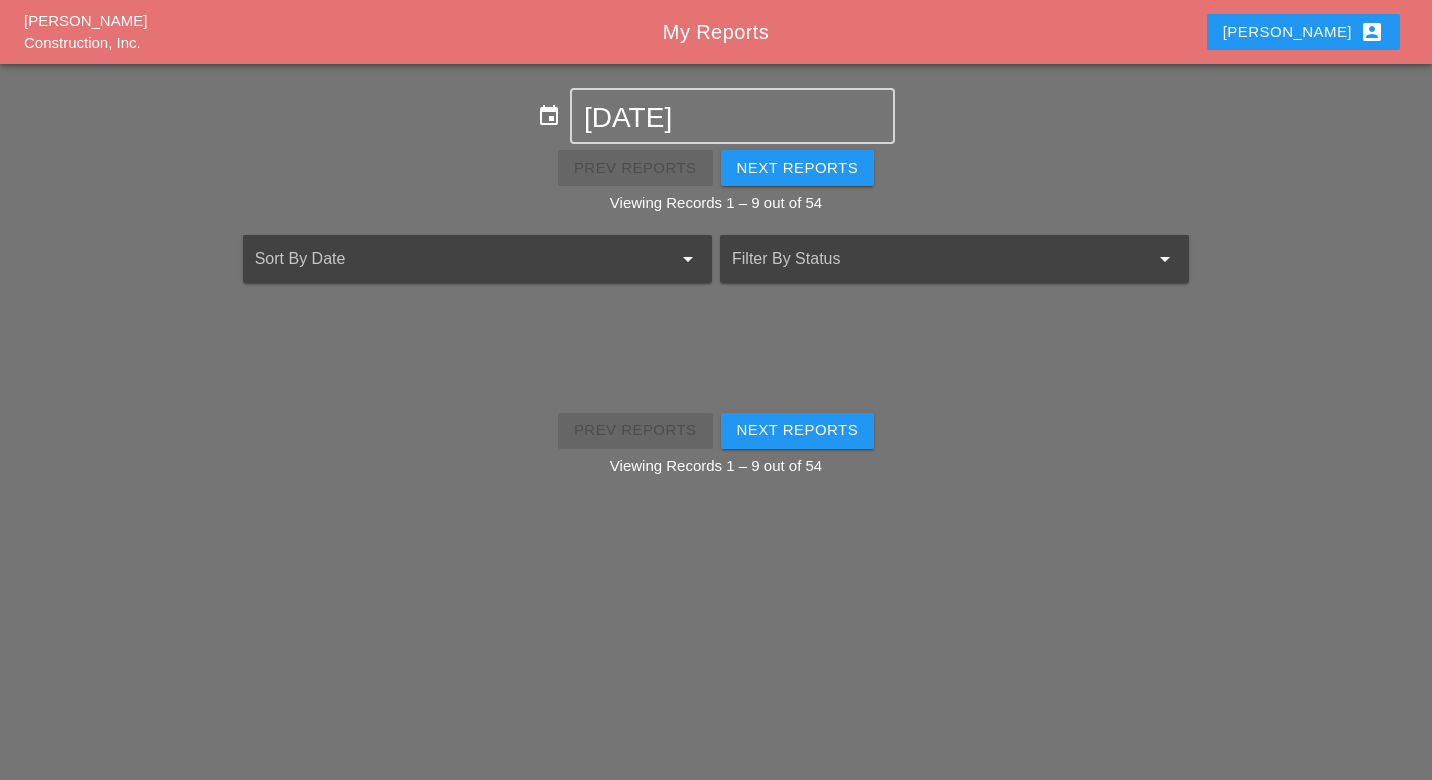 scroll, scrollTop: 0, scrollLeft: 0, axis: both 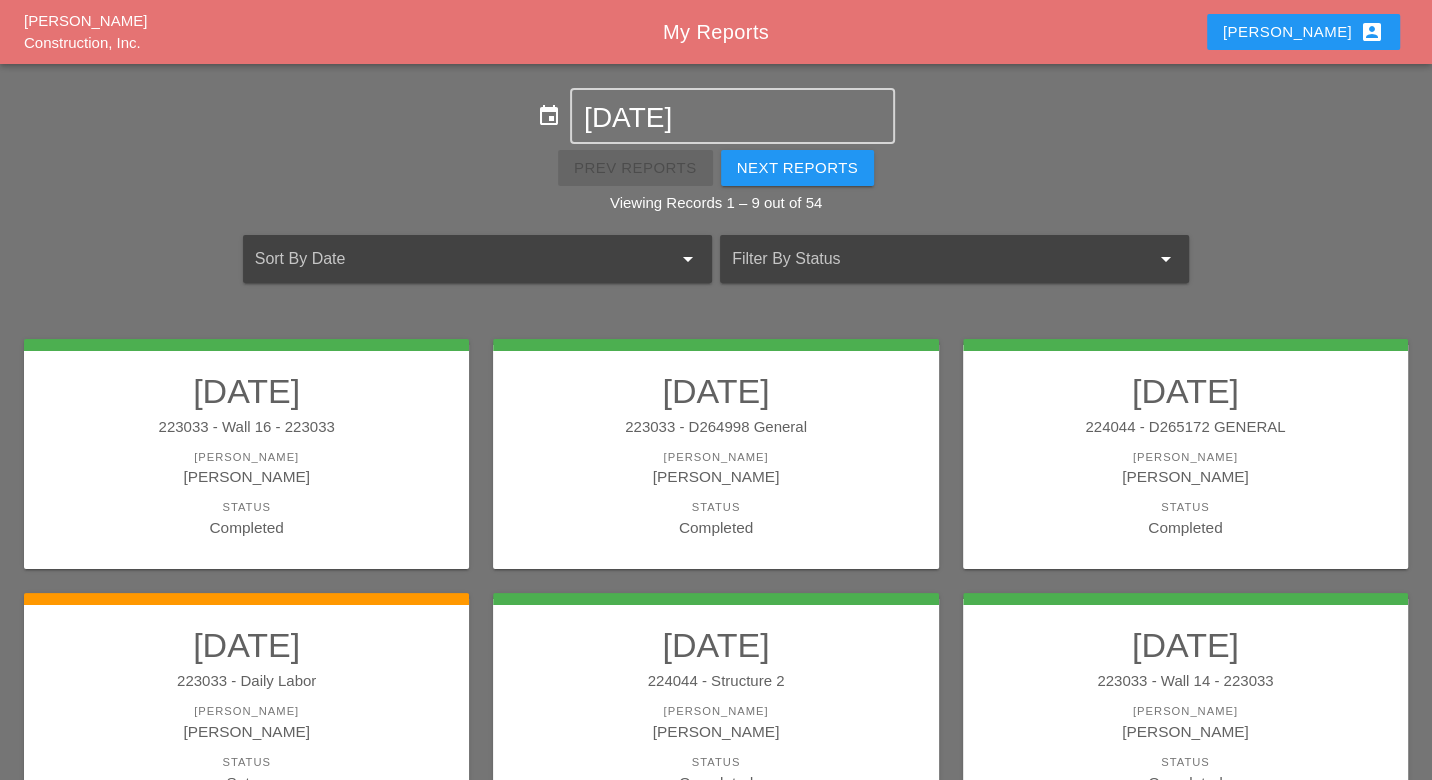 click on "Luca account_box" at bounding box center (1303, 32) 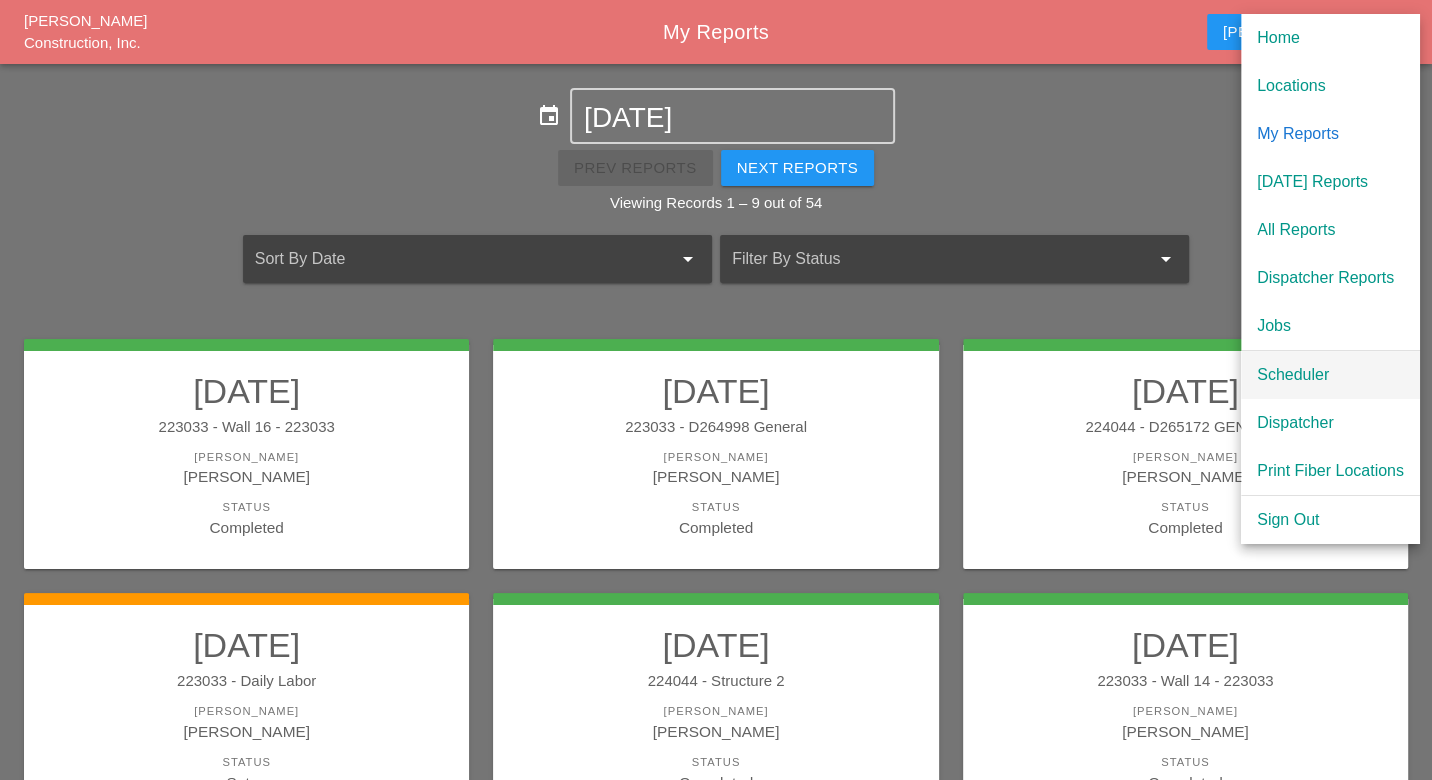 click on "Scheduler" at bounding box center [1330, 375] 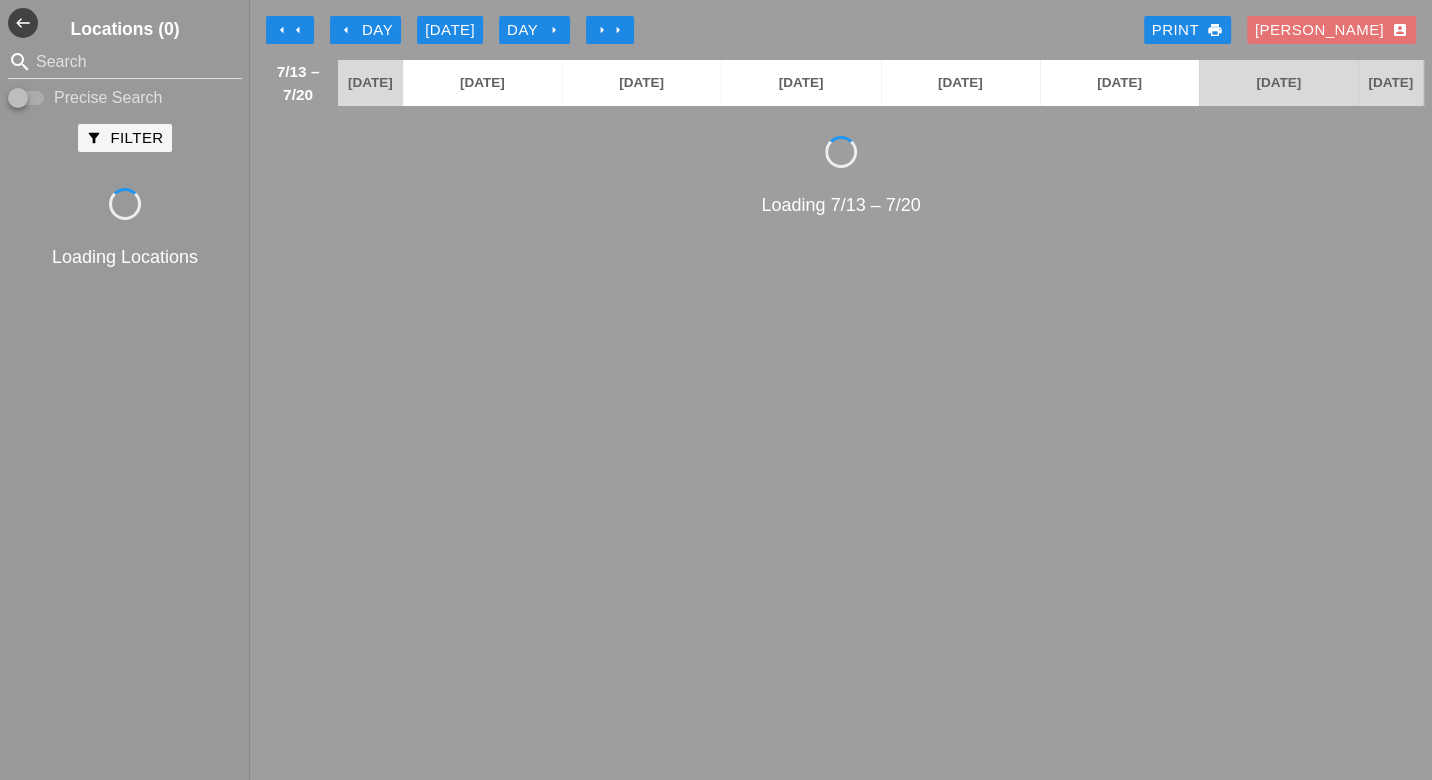 click on "arrow_left" at bounding box center [346, 30] 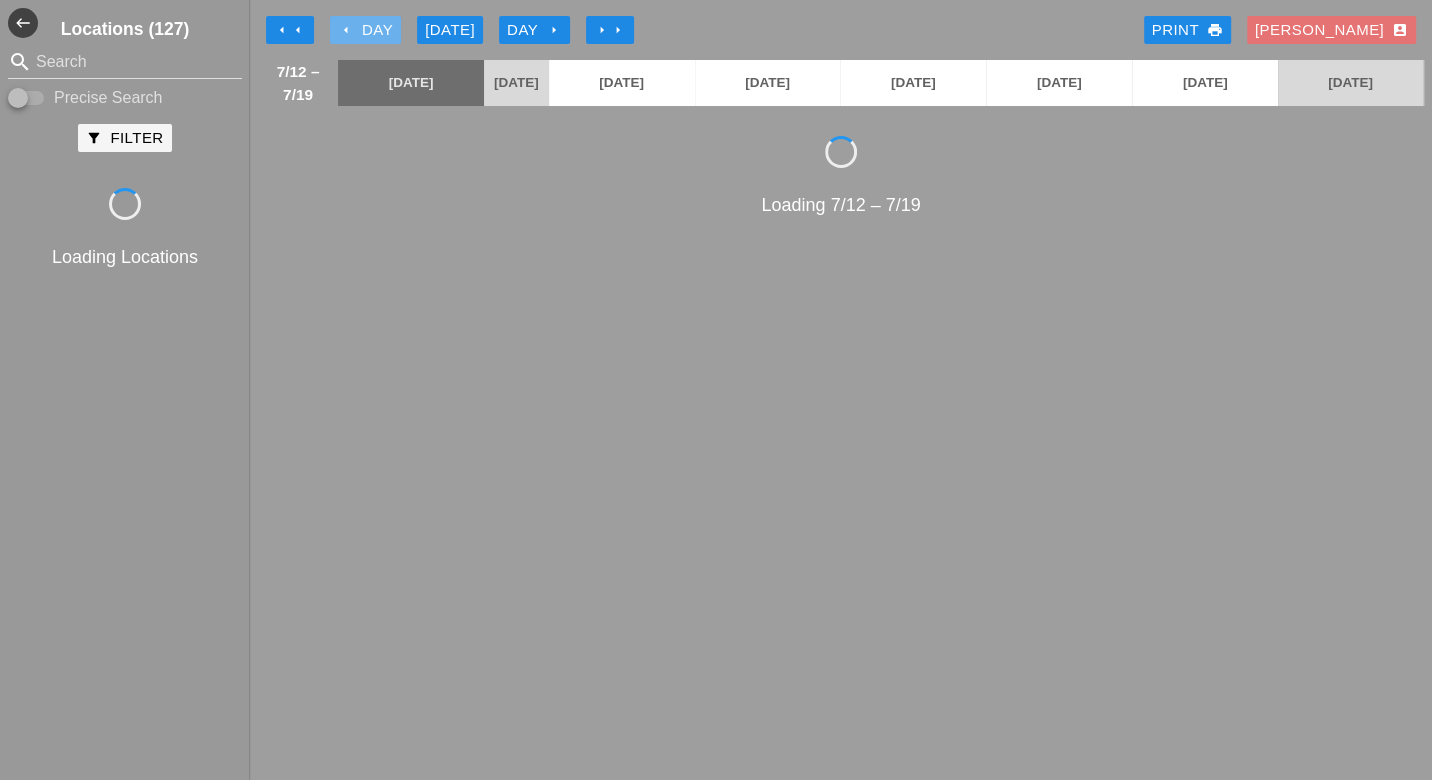 click on "arrow_left" at bounding box center (346, 30) 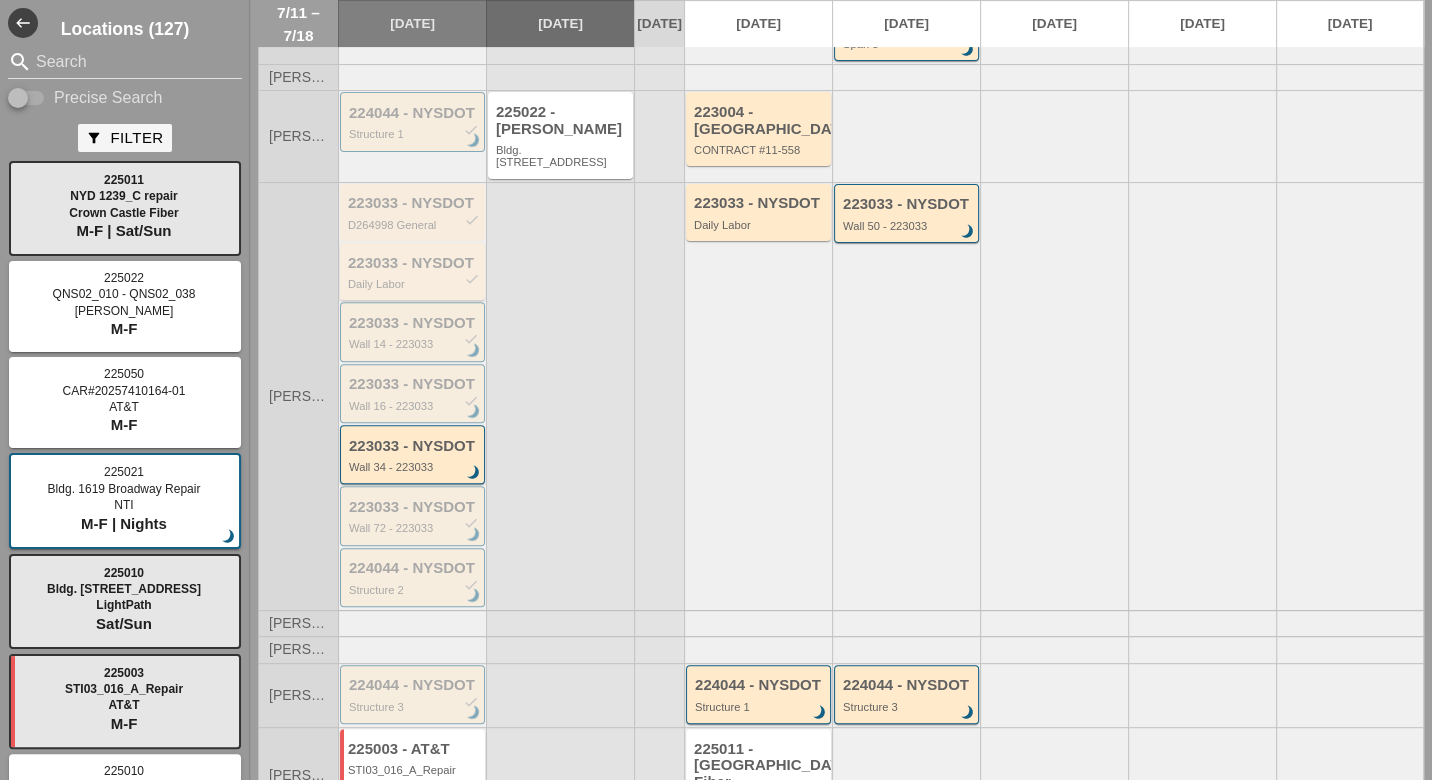 scroll, scrollTop: 444, scrollLeft: 0, axis: vertical 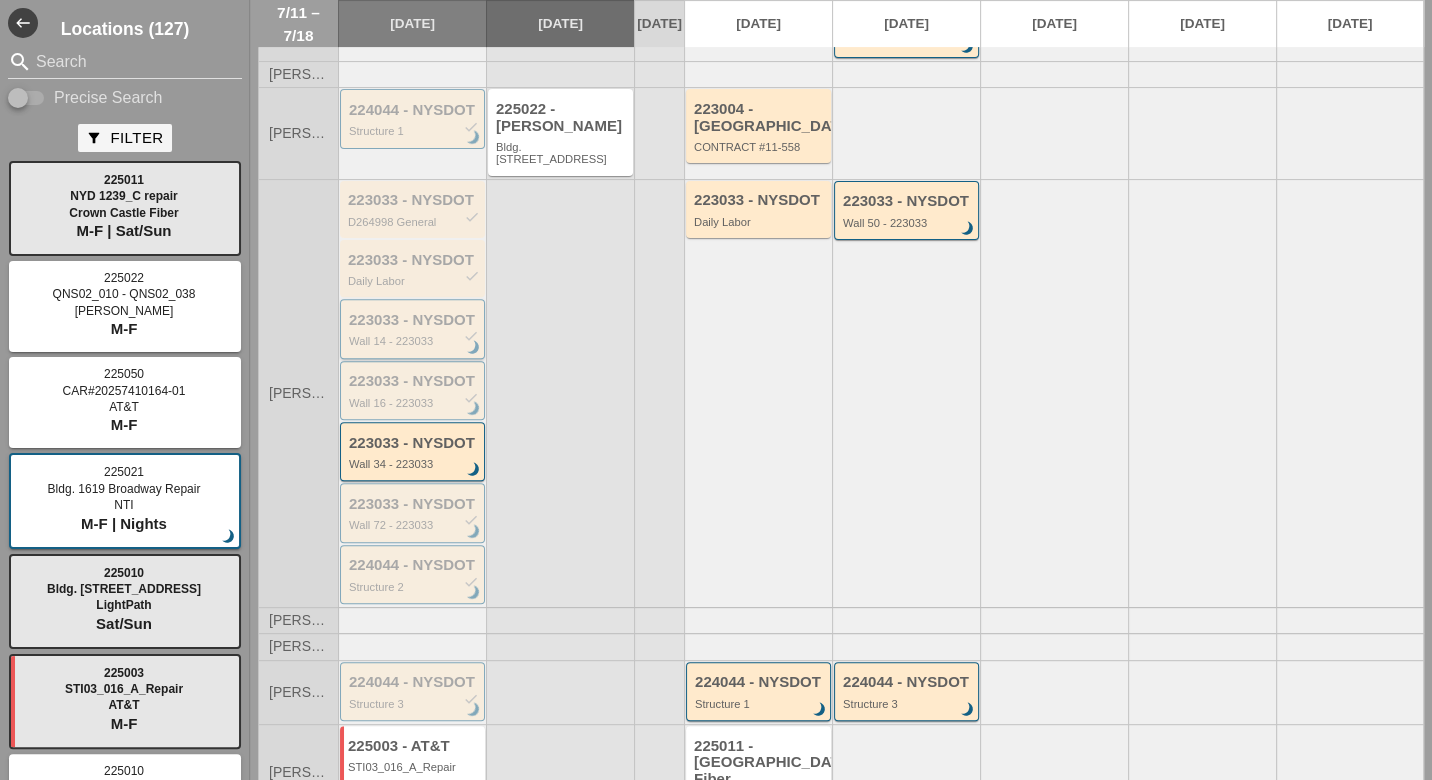 click on "Wall 14 - 223033" at bounding box center [414, 341] 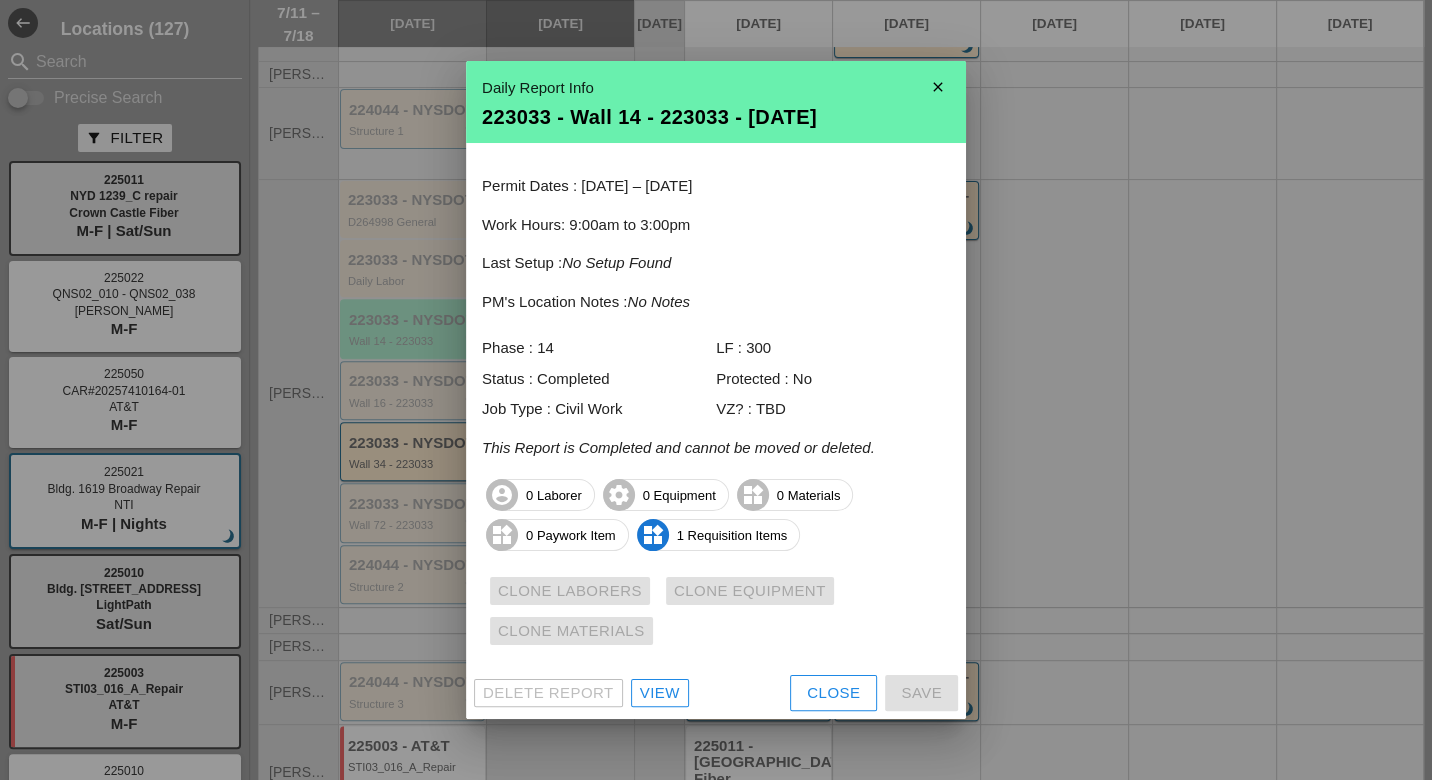 click at bounding box center [716, 390] 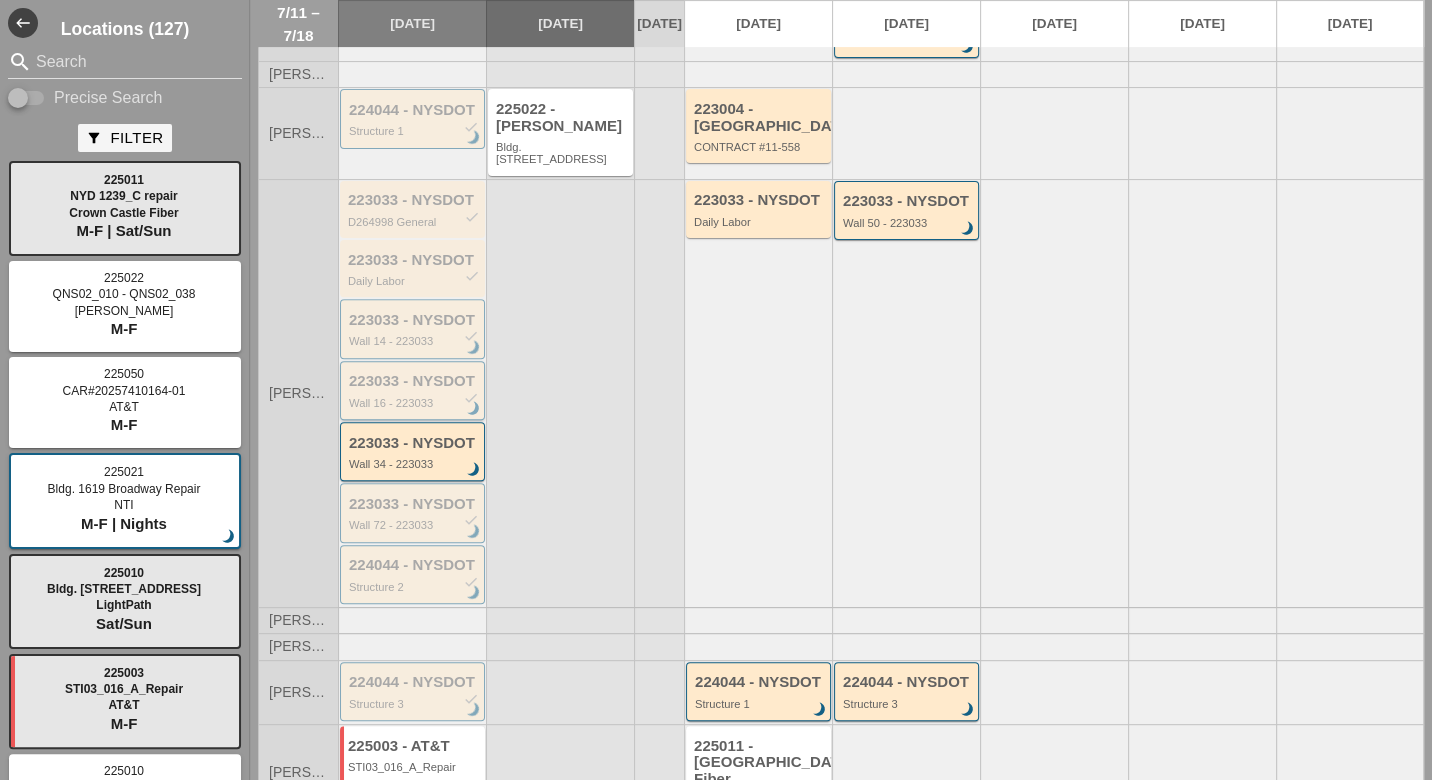 click on "223033 - NYSDOT  check" at bounding box center (414, 381) 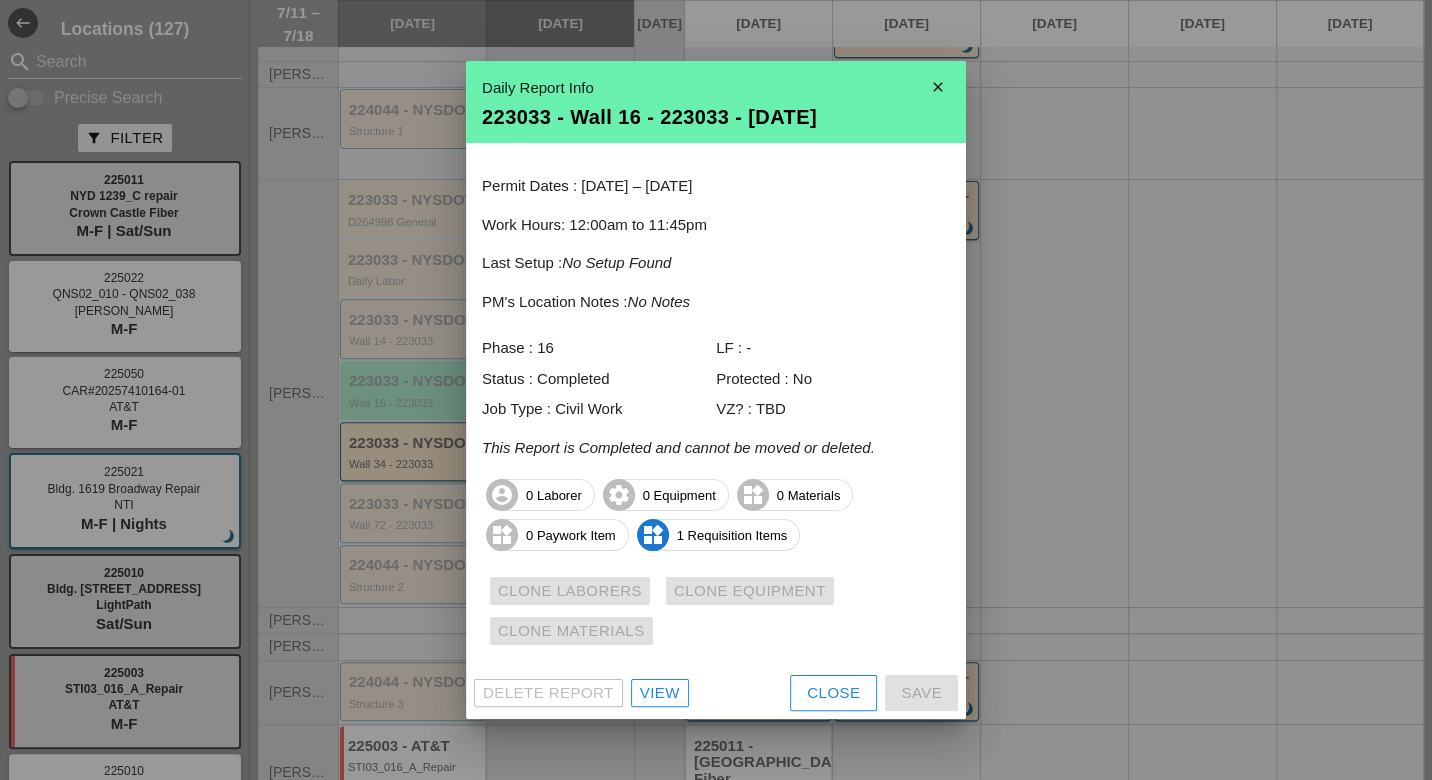 click on "Close" at bounding box center [833, 693] 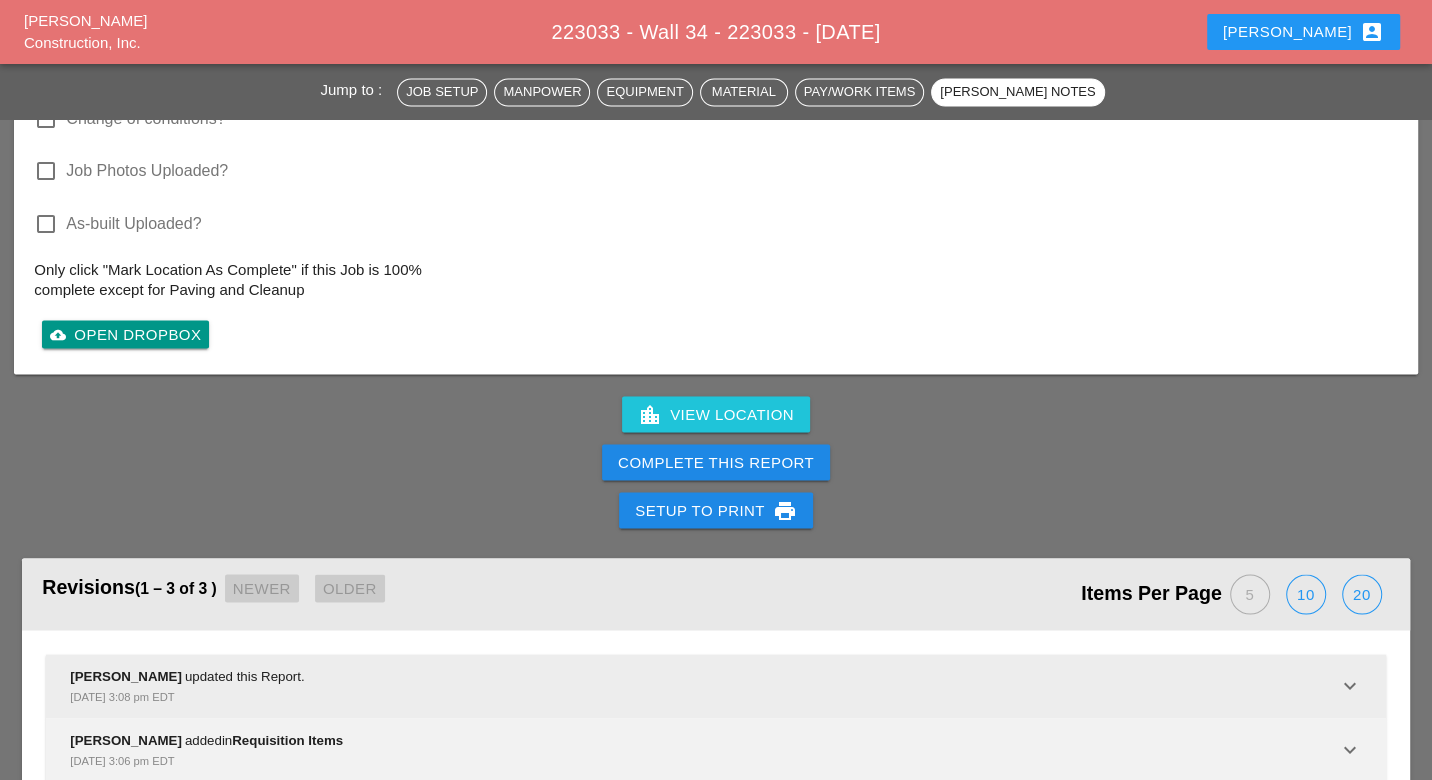 scroll, scrollTop: 2737, scrollLeft: 0, axis: vertical 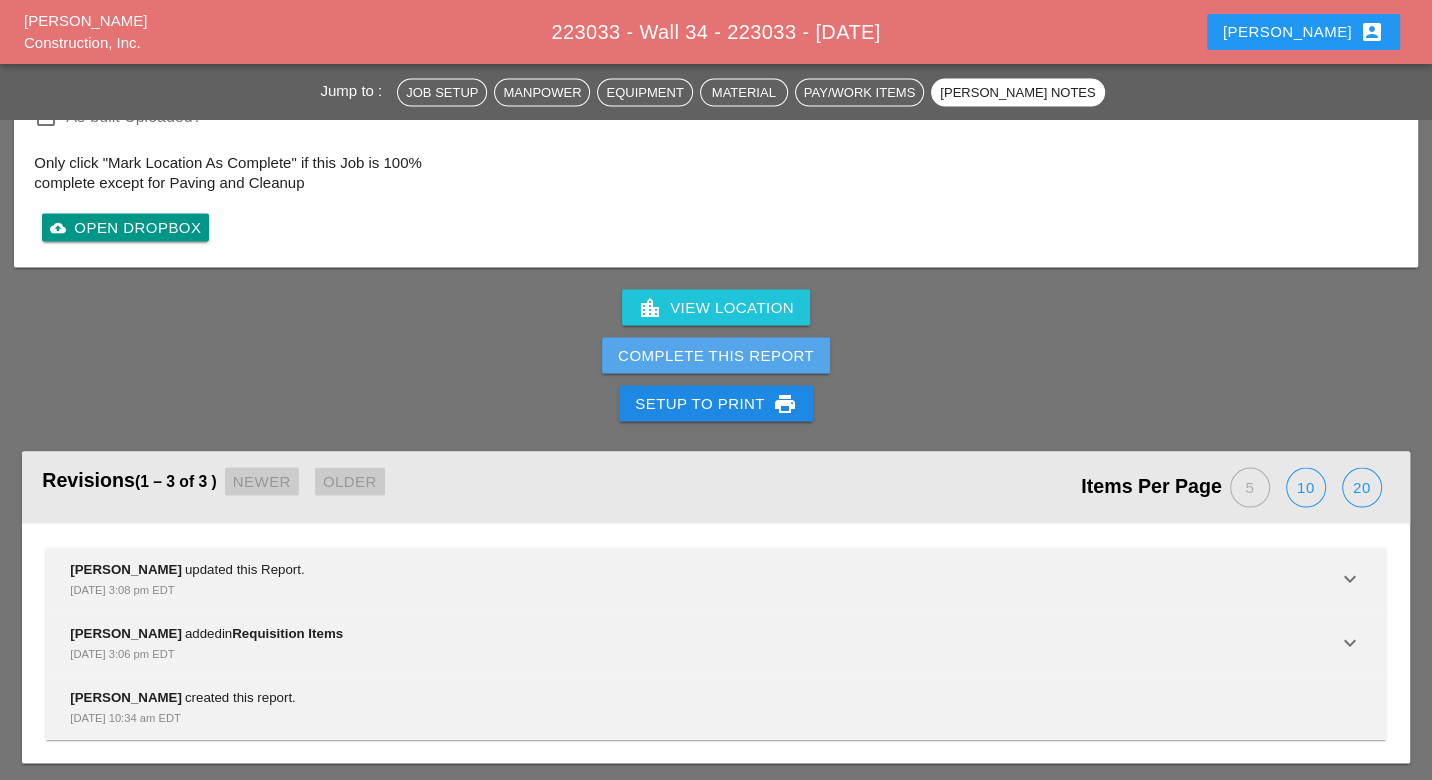 click on "Complete This Report" at bounding box center [716, 355] 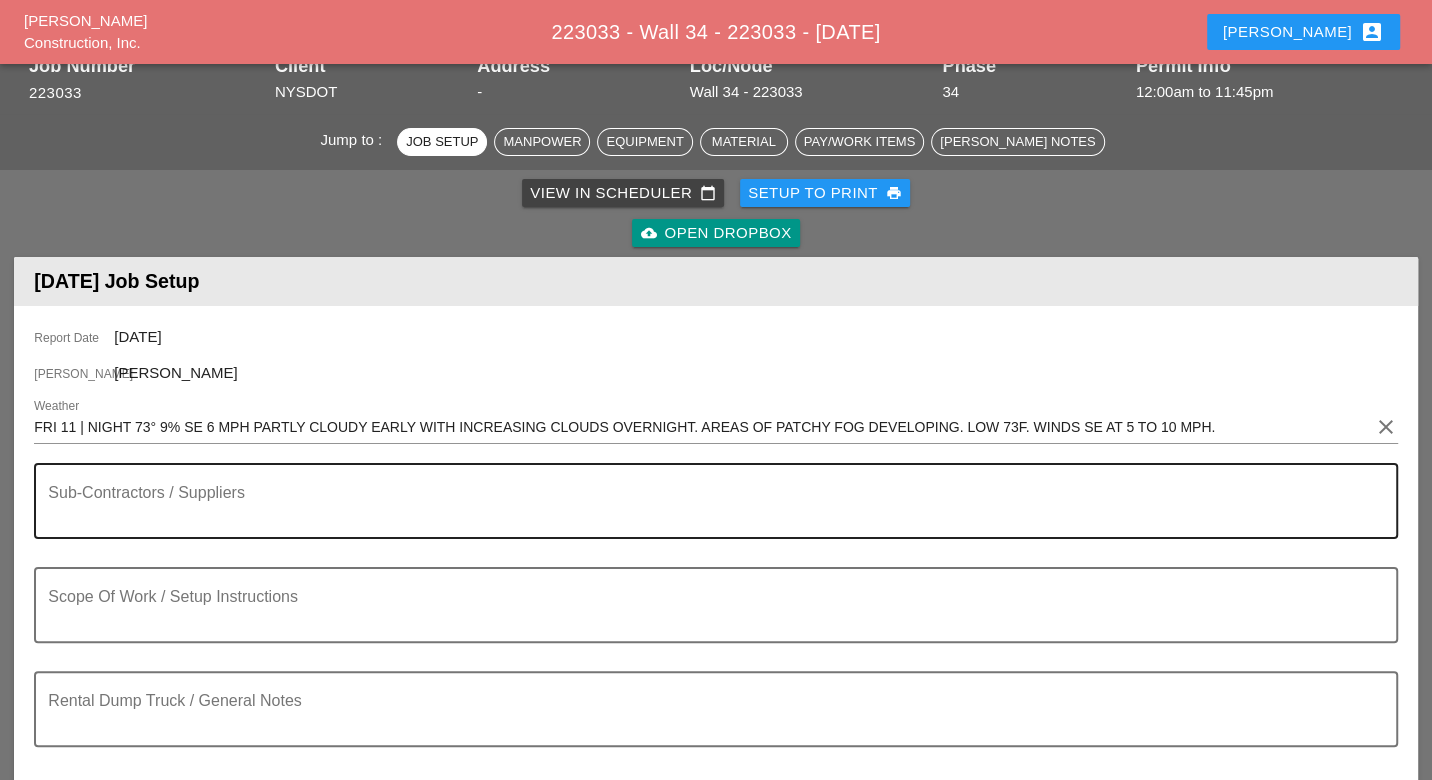 scroll, scrollTop: 0, scrollLeft: 0, axis: both 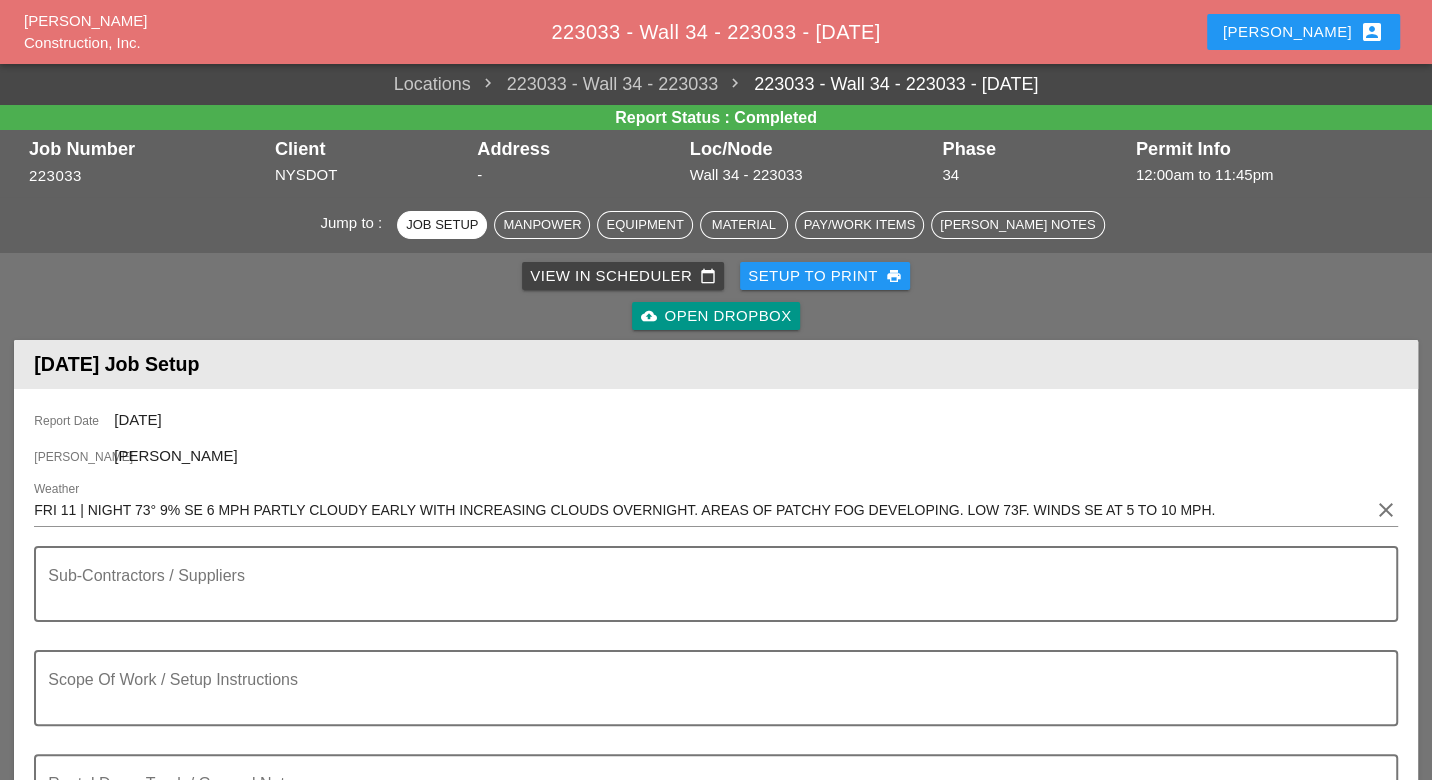 click on "View in Scheduler calendar_today" at bounding box center (623, 276) 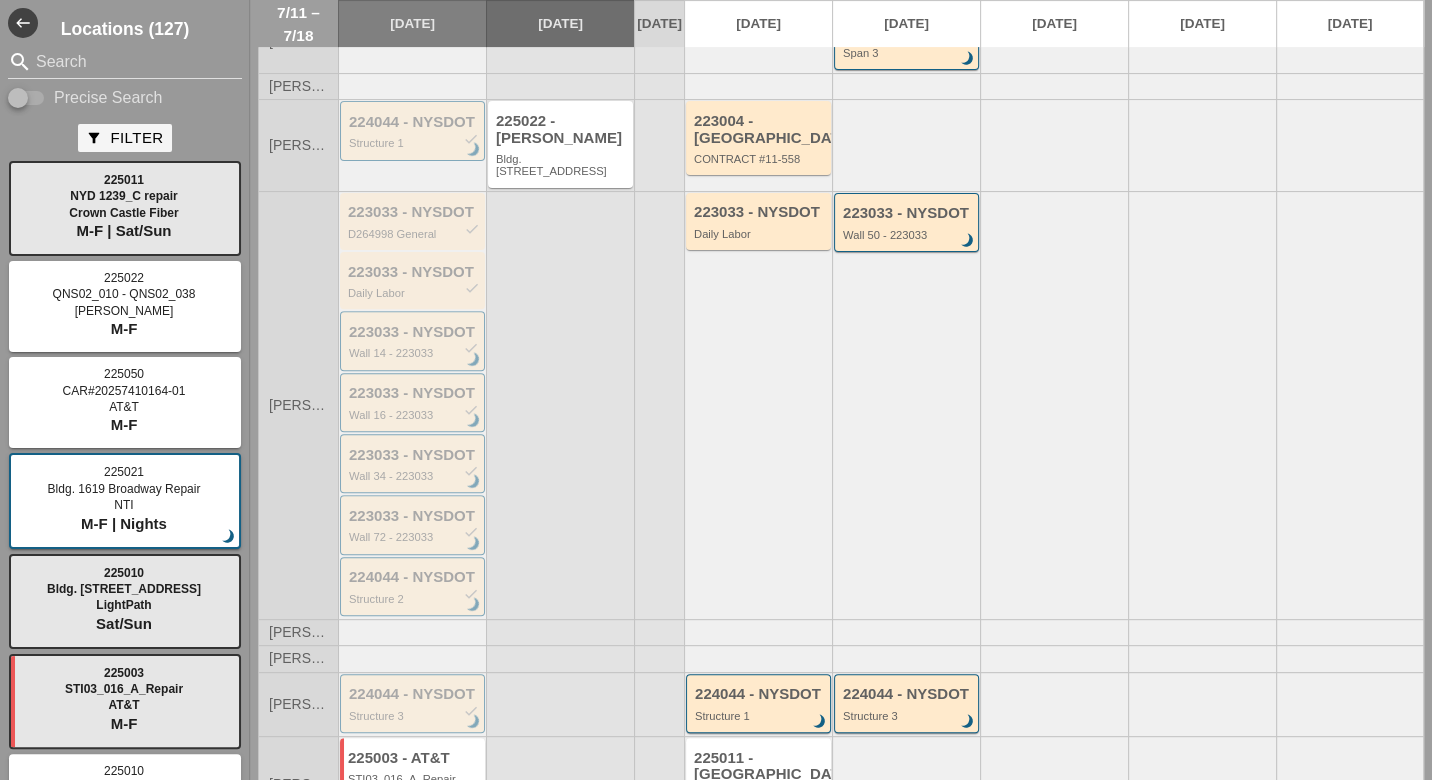 scroll, scrollTop: 444, scrollLeft: 0, axis: vertical 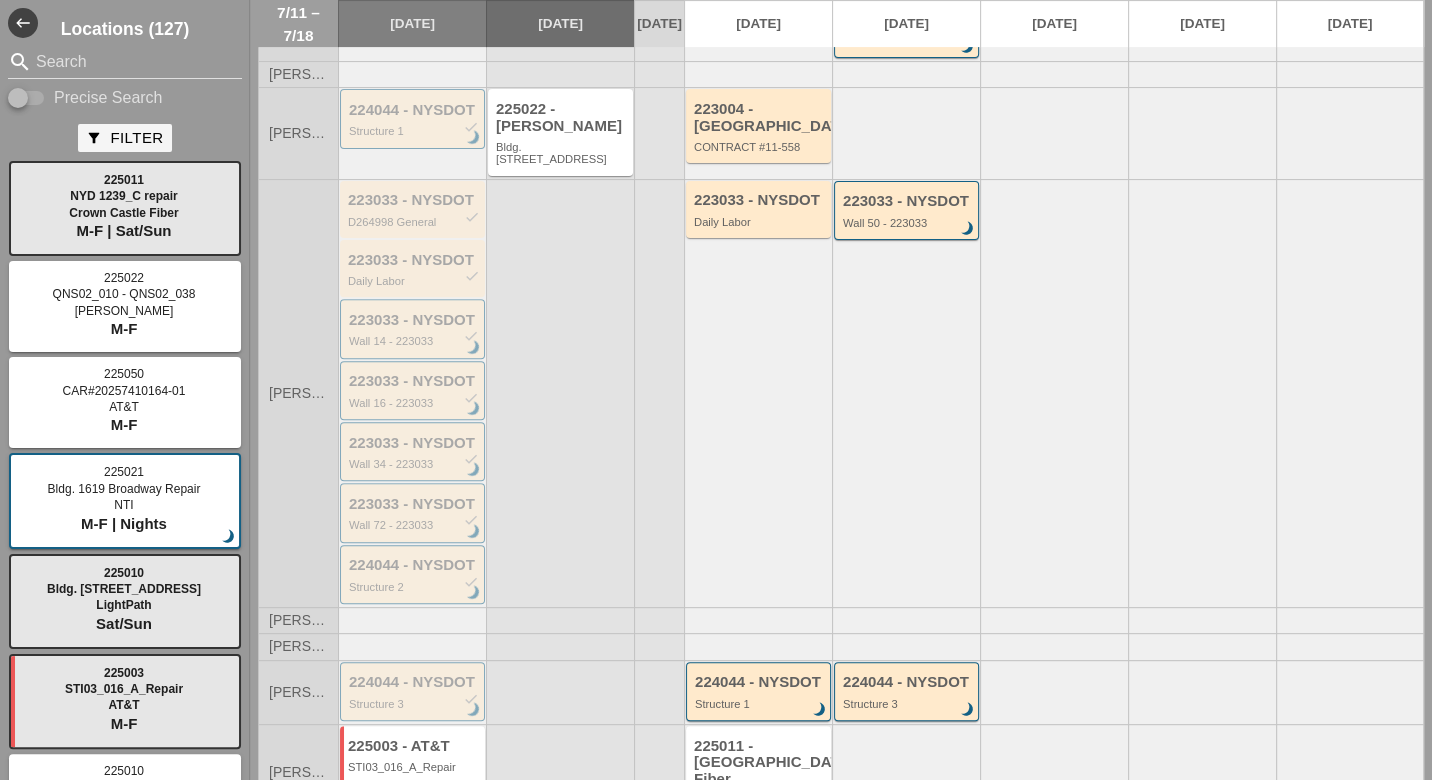 drag, startPoint x: 39, startPoint y: 95, endPoint x: 42, endPoint y: 79, distance: 16.27882 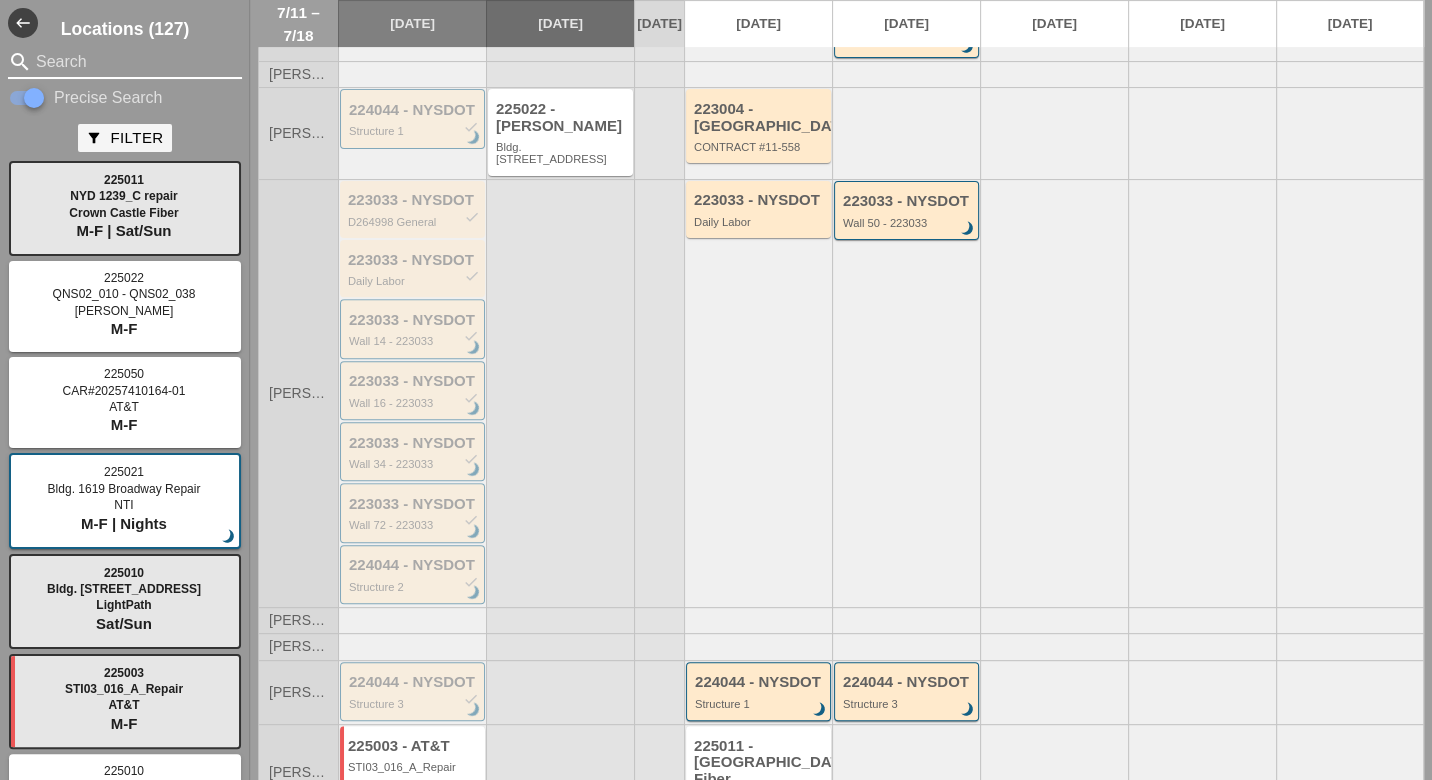 click at bounding box center [125, 62] 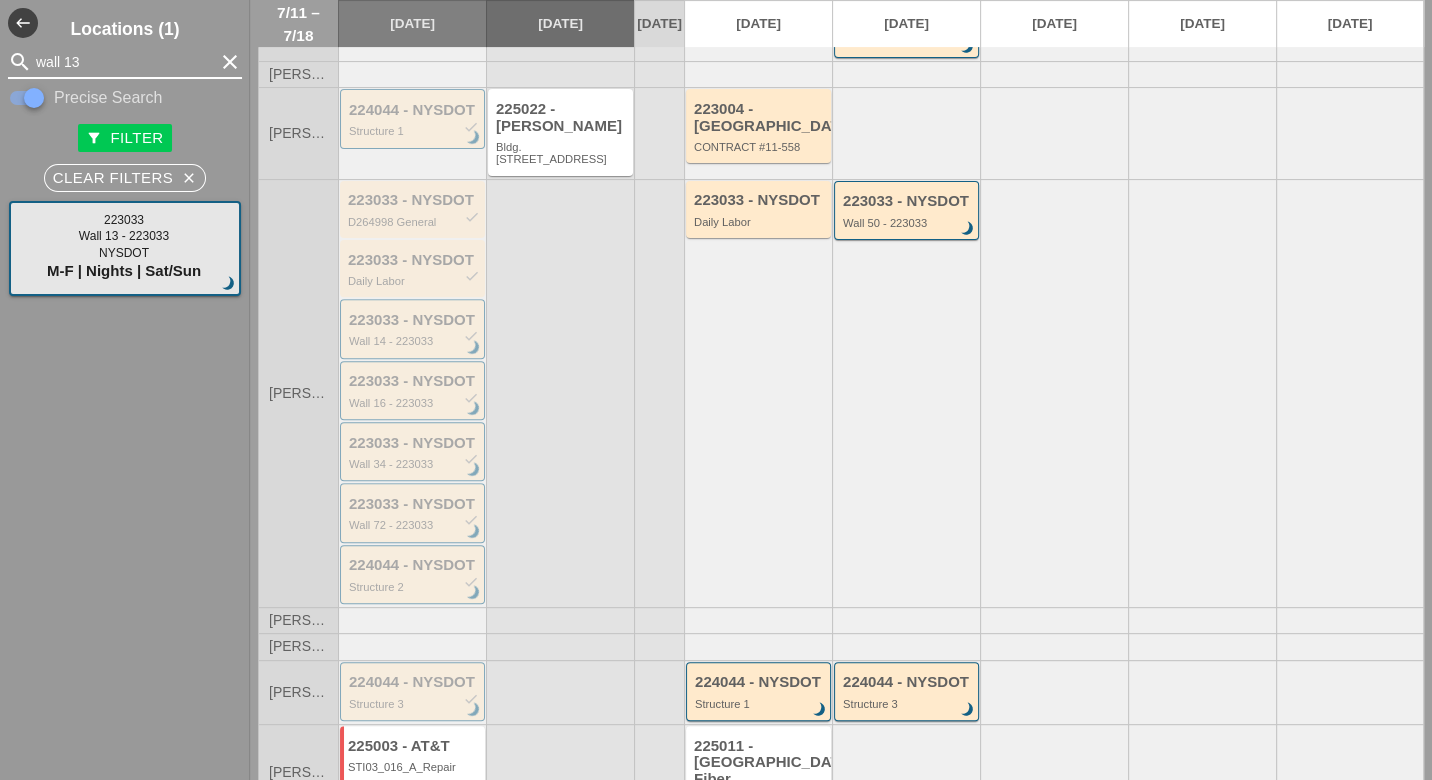 type on "wall 13" 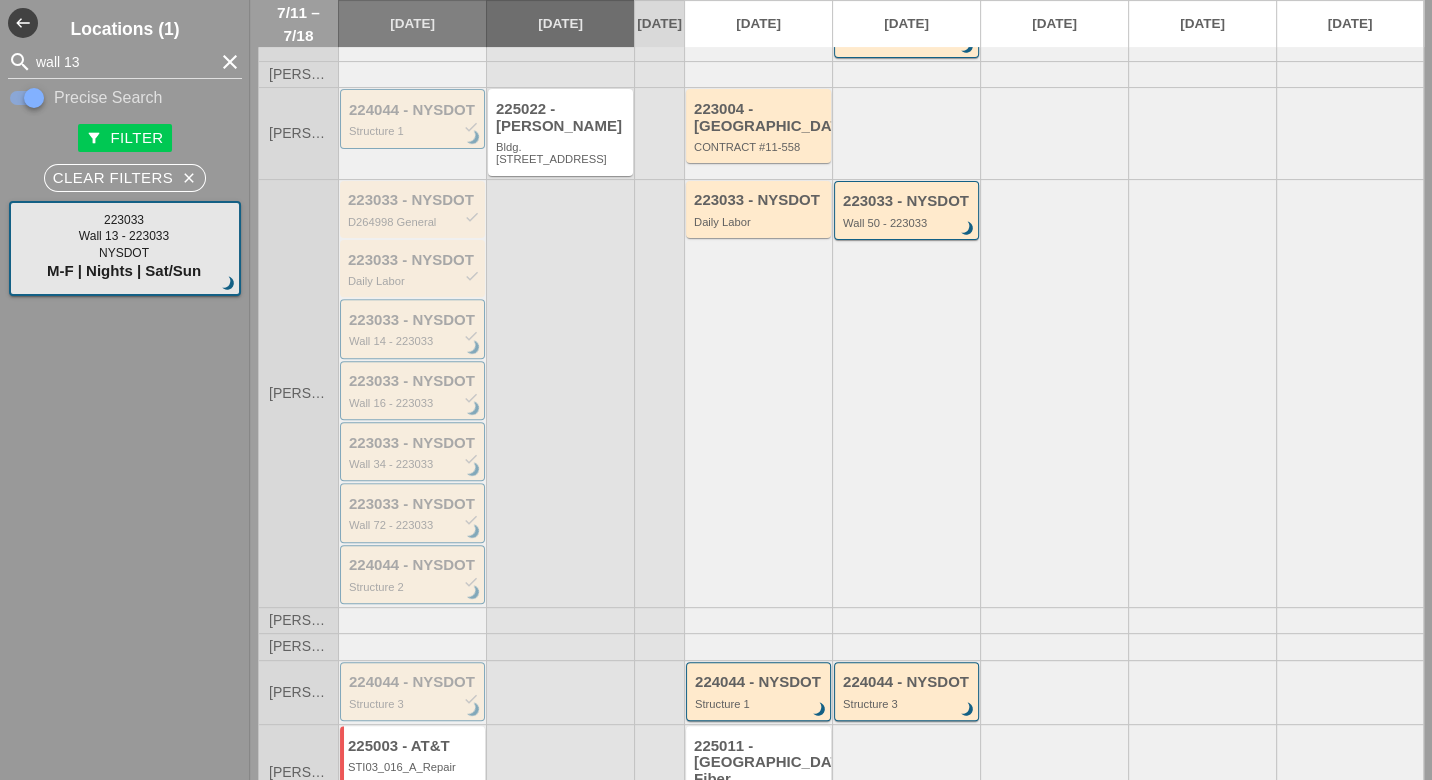 type 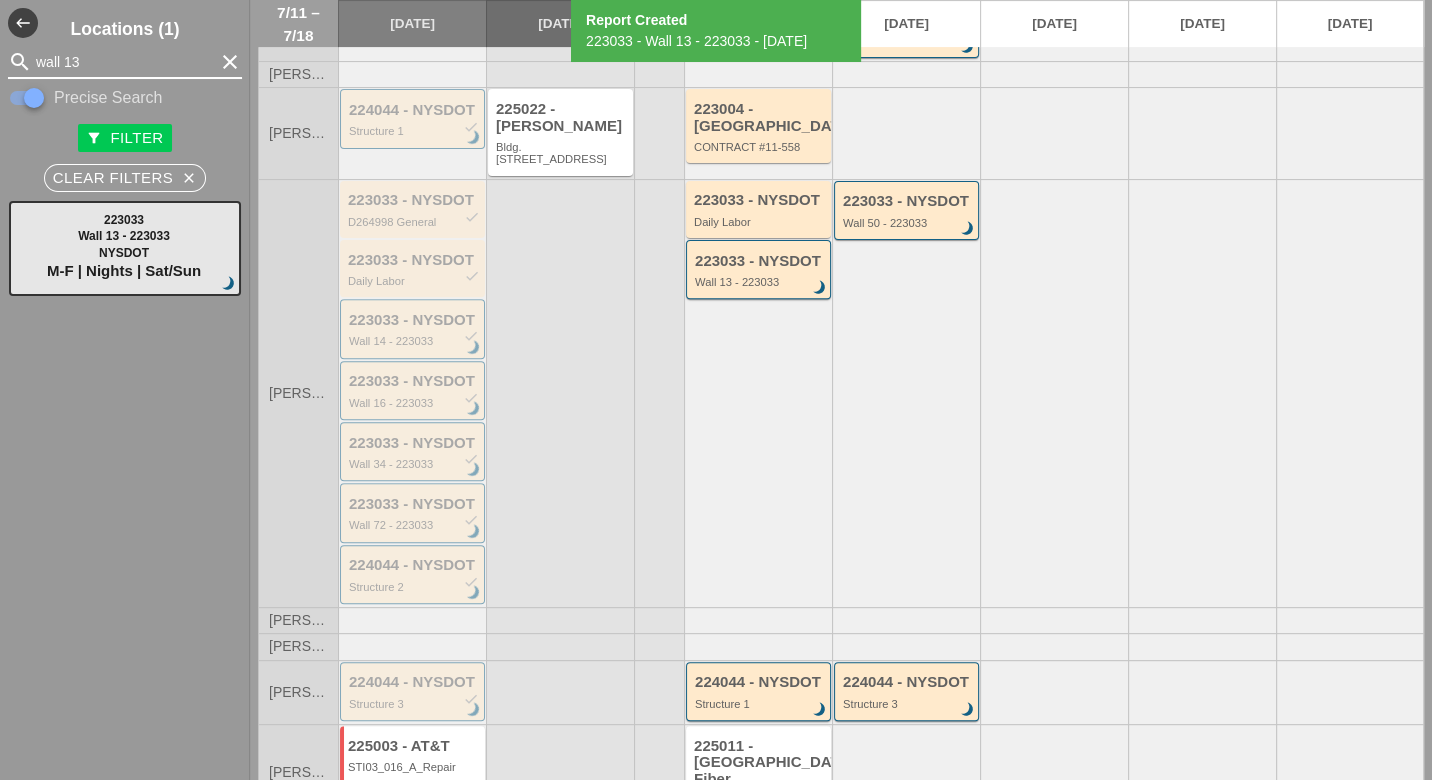 drag, startPoint x: 95, startPoint y: 62, endPoint x: 71, endPoint y: 60, distance: 24.083189 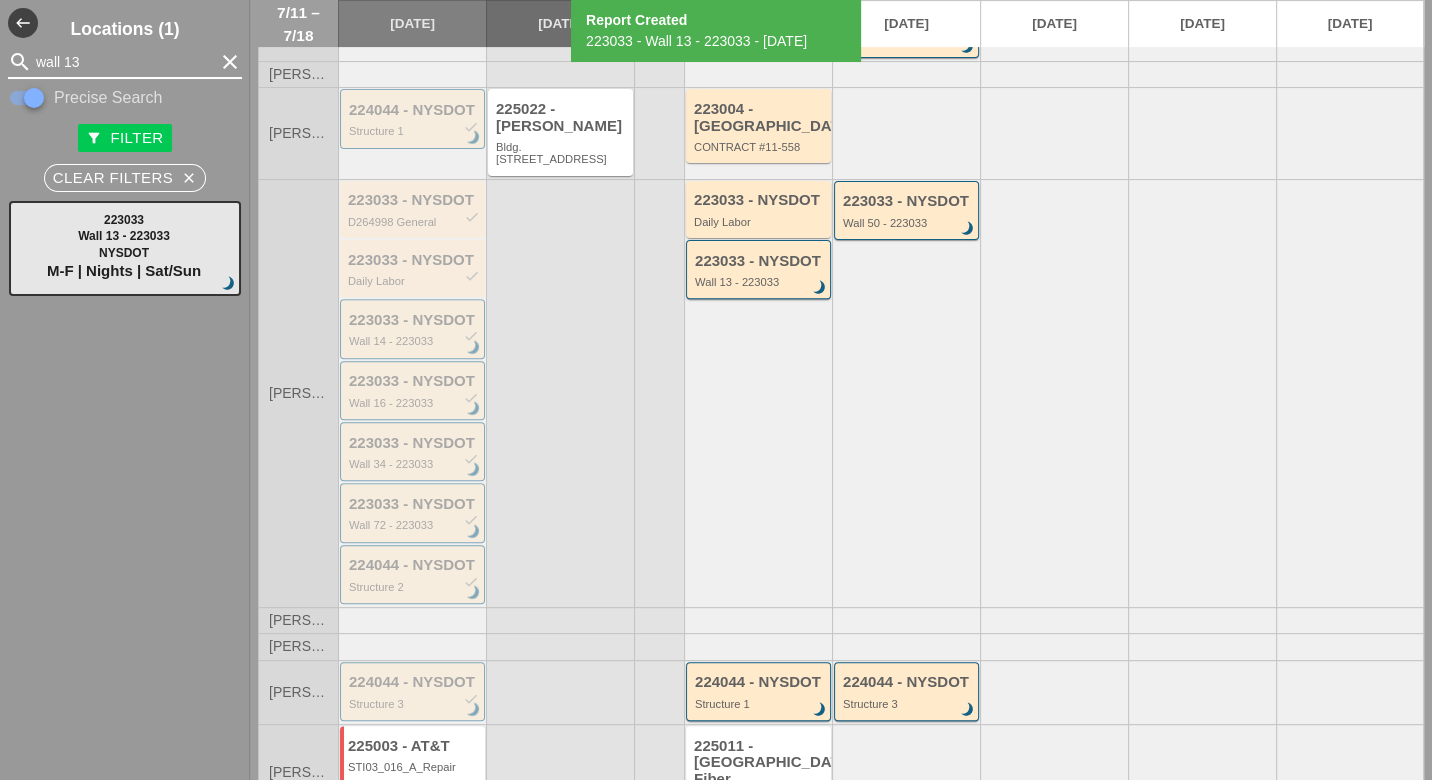 click on "wall 13" at bounding box center (125, 62) 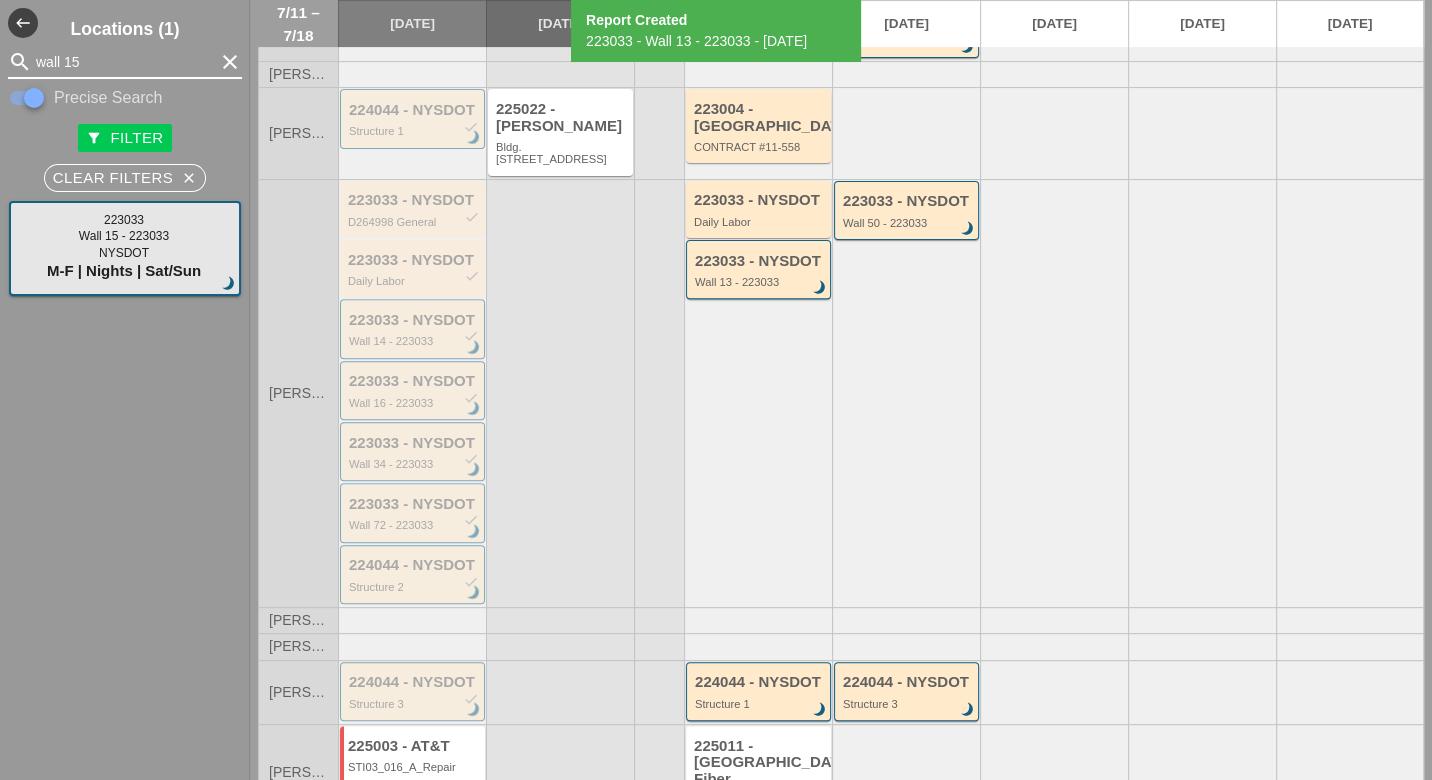 type on "wall 15" 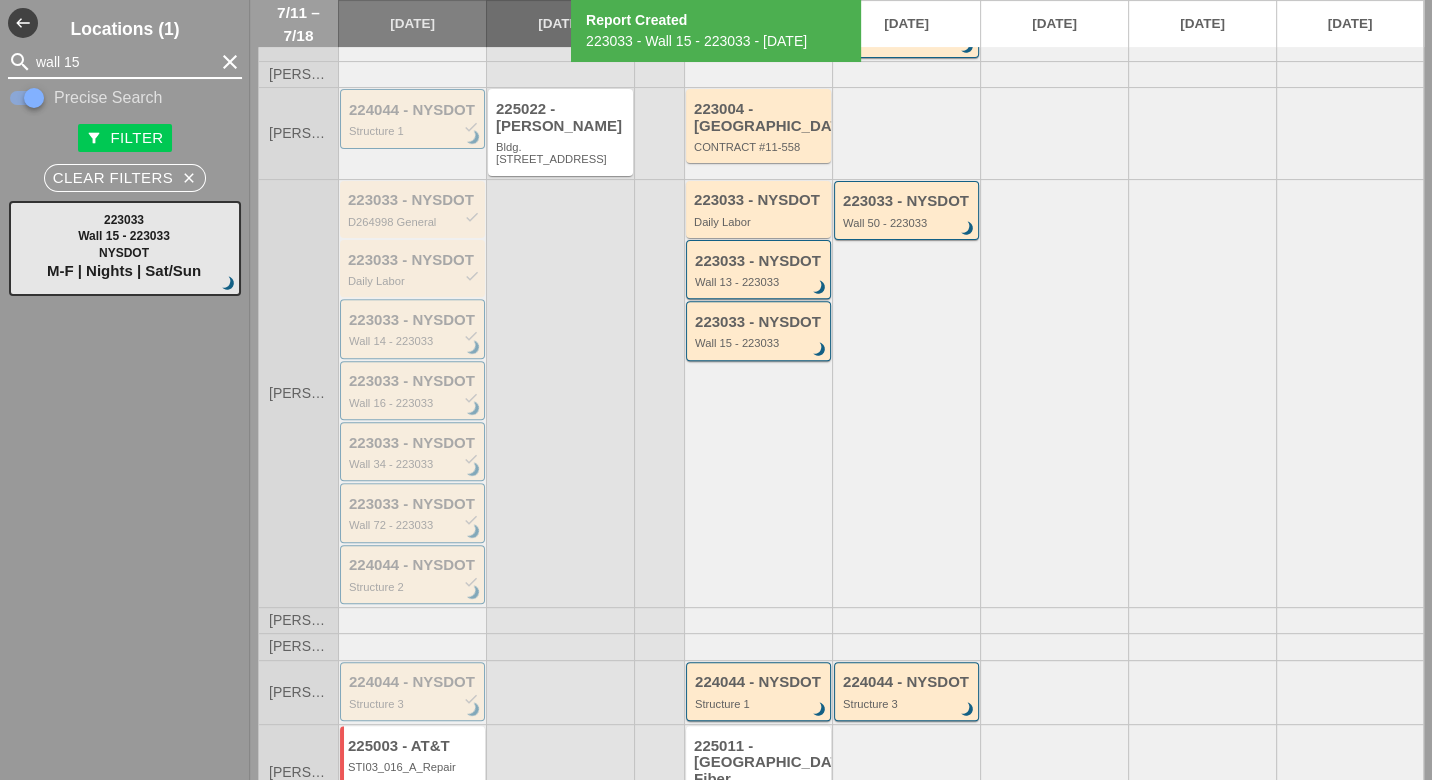 click on "wall 15" at bounding box center [125, 62] 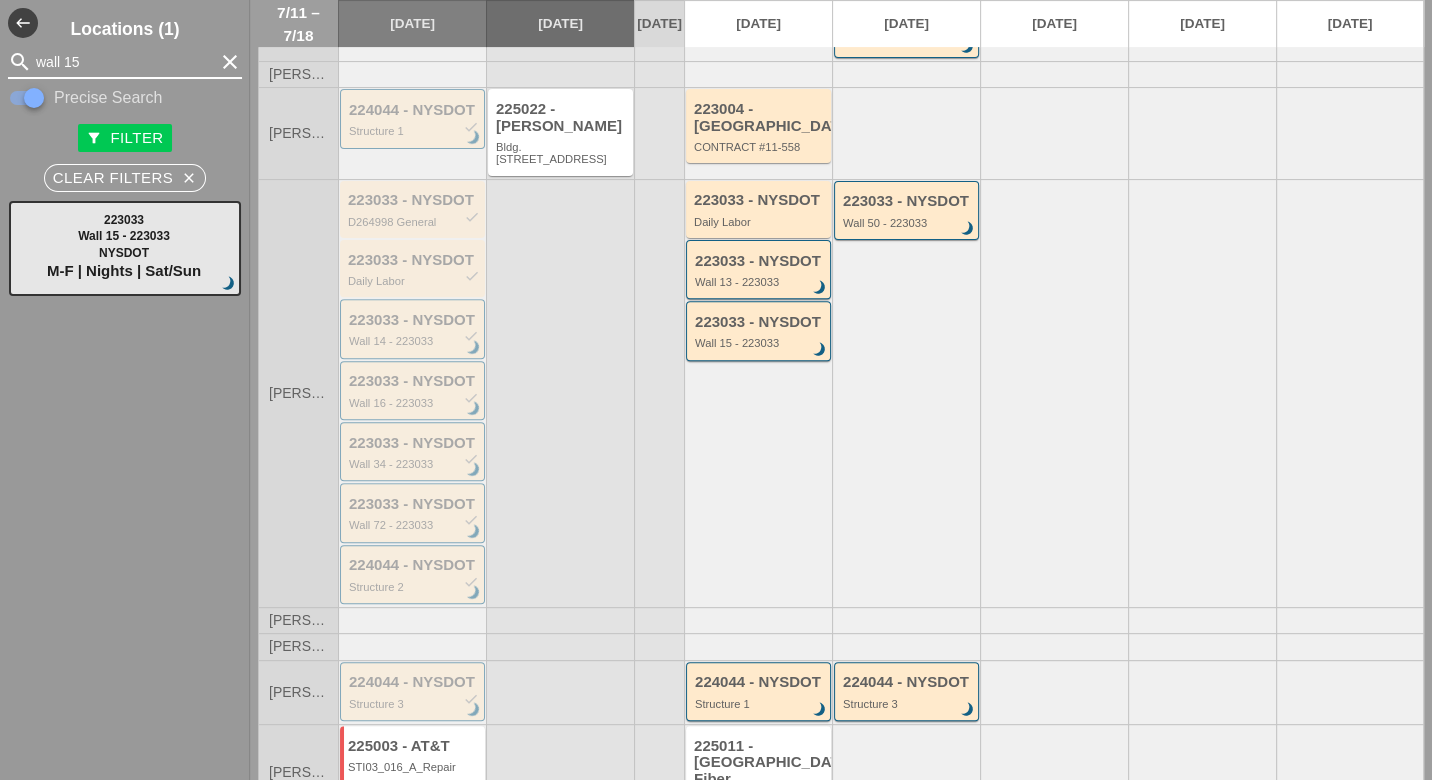 click on "223033 - NYSDOT  Daily Labor 223033 - NYSDOT  Wall 13 - 223033 brightness_3 223033 - NYSDOT  Wall 15 - 223033 brightness_3" at bounding box center (758, 393) 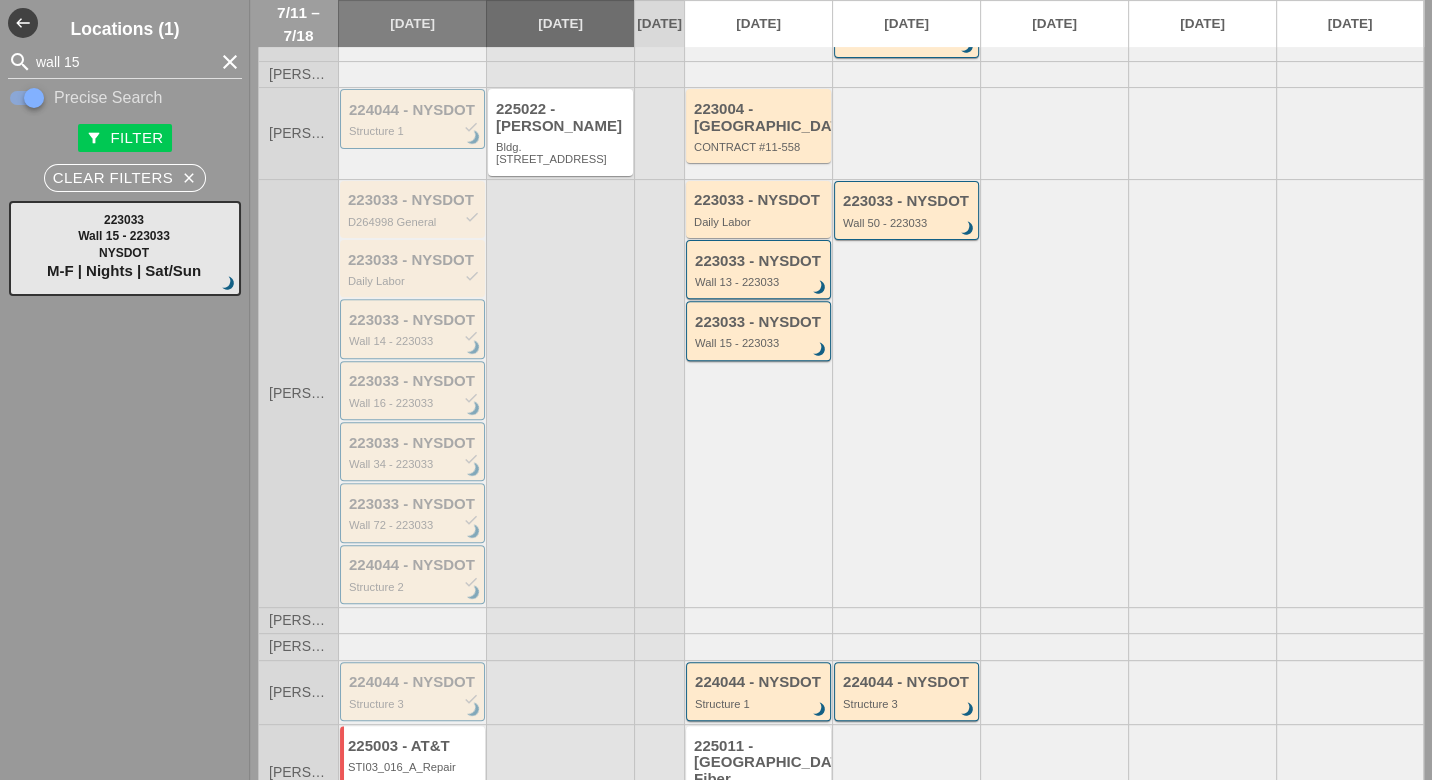 click on "Locations (1) search wall 15 clear Precise Search filter_alt Filter Clear Filters close 223033 Wall 15 - 223033 NYSDOT M-F | Nights | Sat/Sun brightness_3" at bounding box center (125, 390) 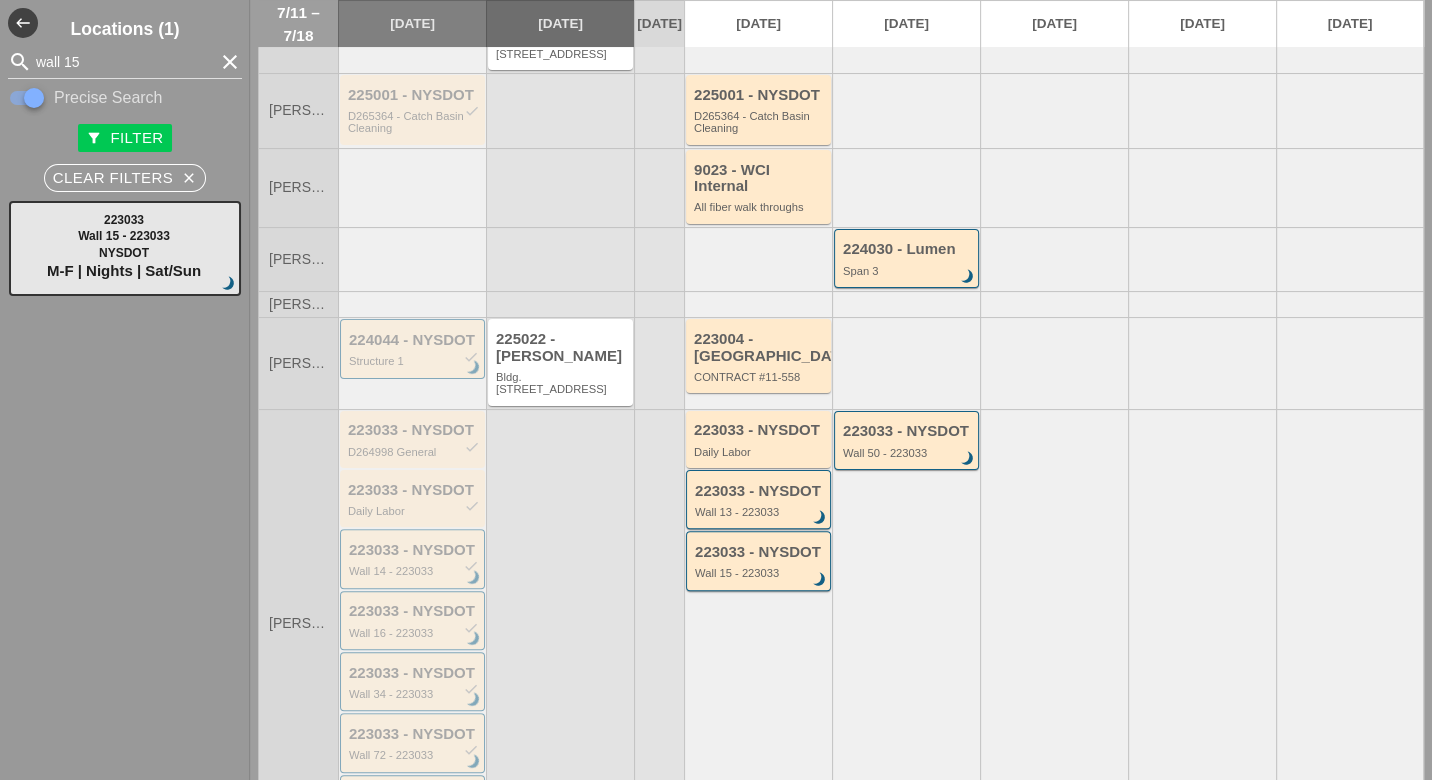 scroll, scrollTop: 0, scrollLeft: 0, axis: both 